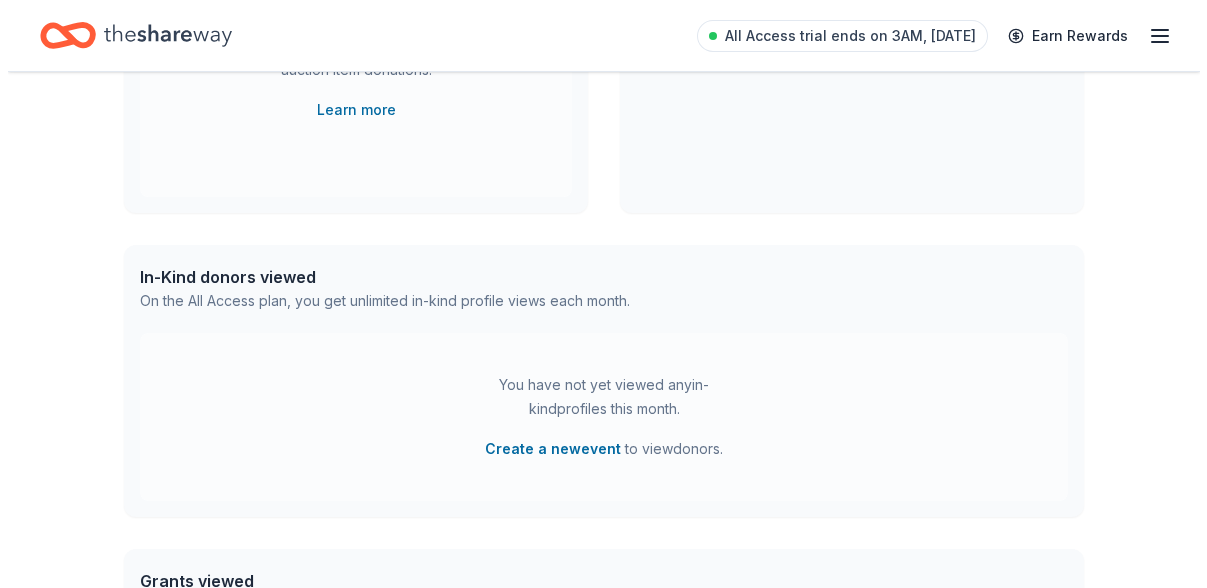 scroll, scrollTop: 0, scrollLeft: 0, axis: both 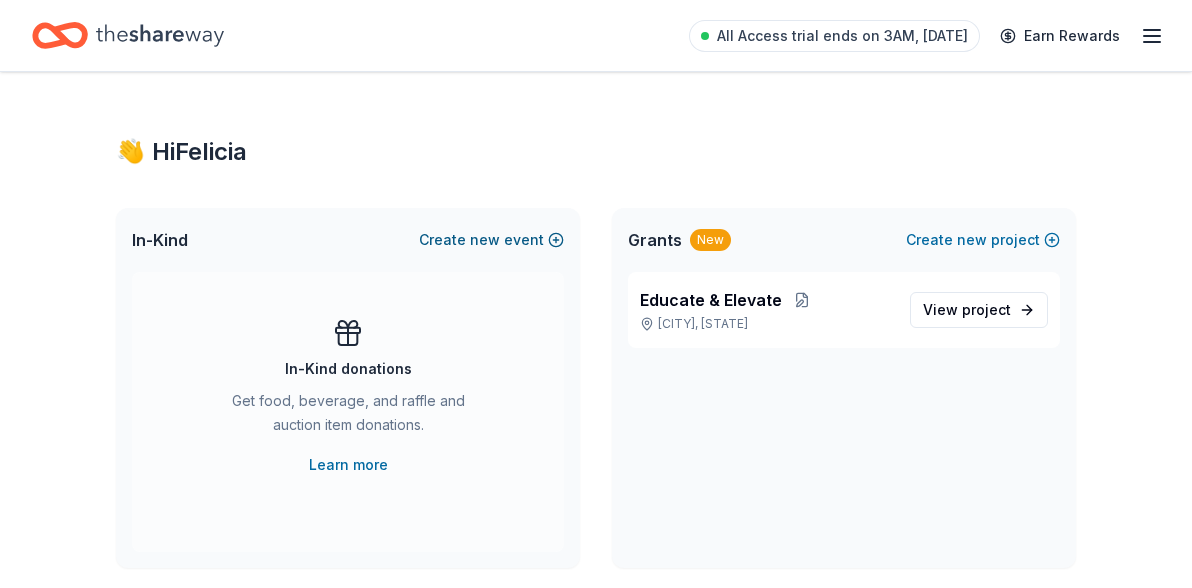 click on "Create  new  event" at bounding box center [491, 240] 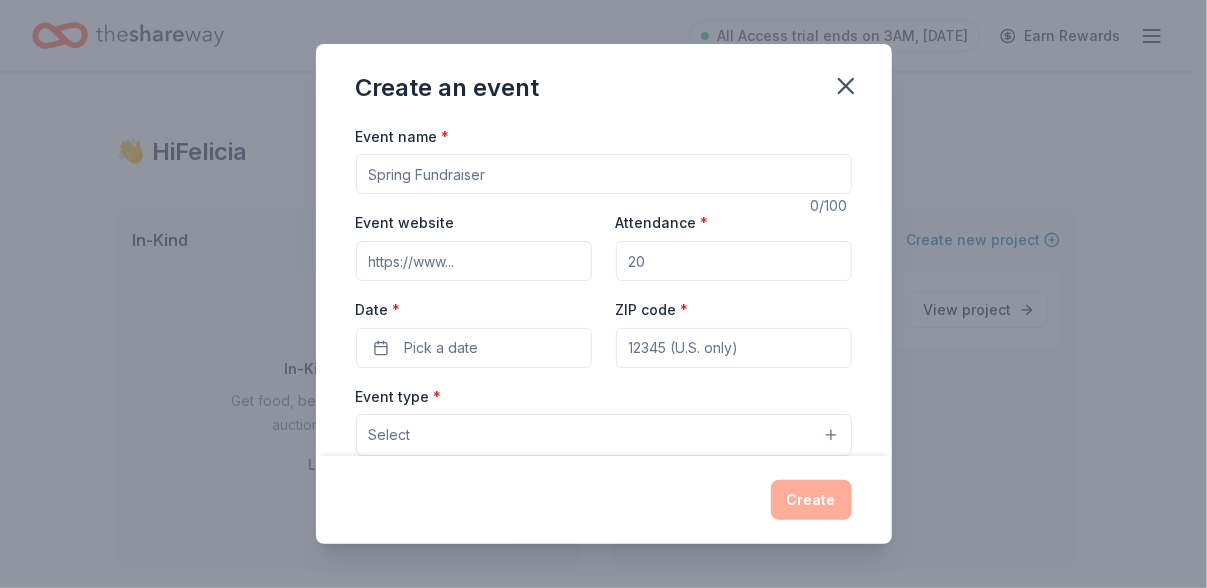 click on "Event name *" at bounding box center [604, 174] 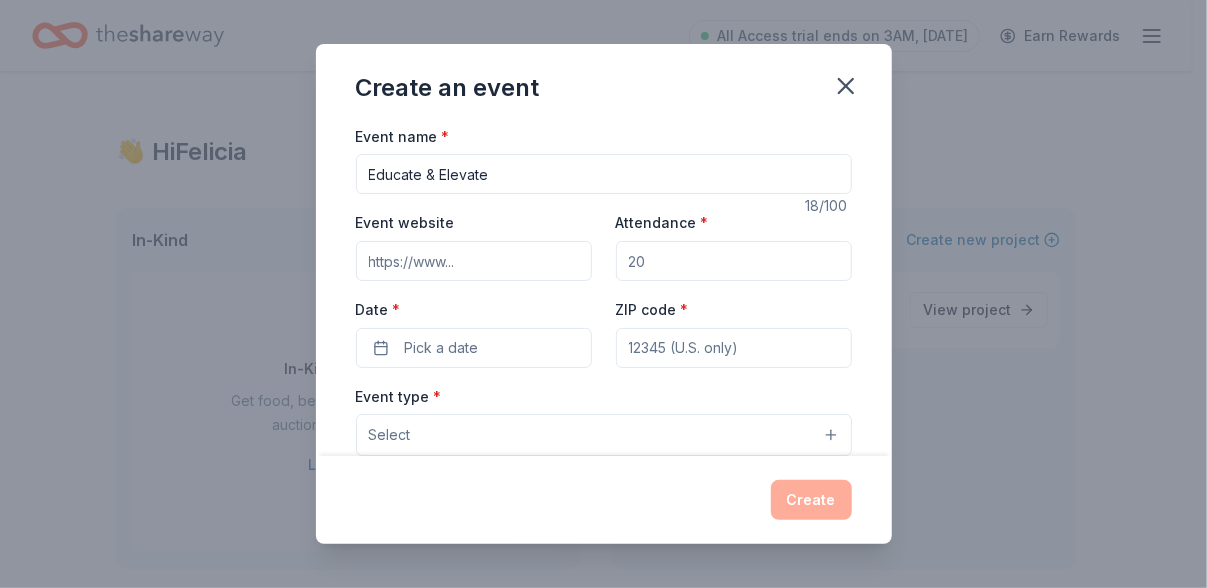 click on "Event website" at bounding box center (474, 245) 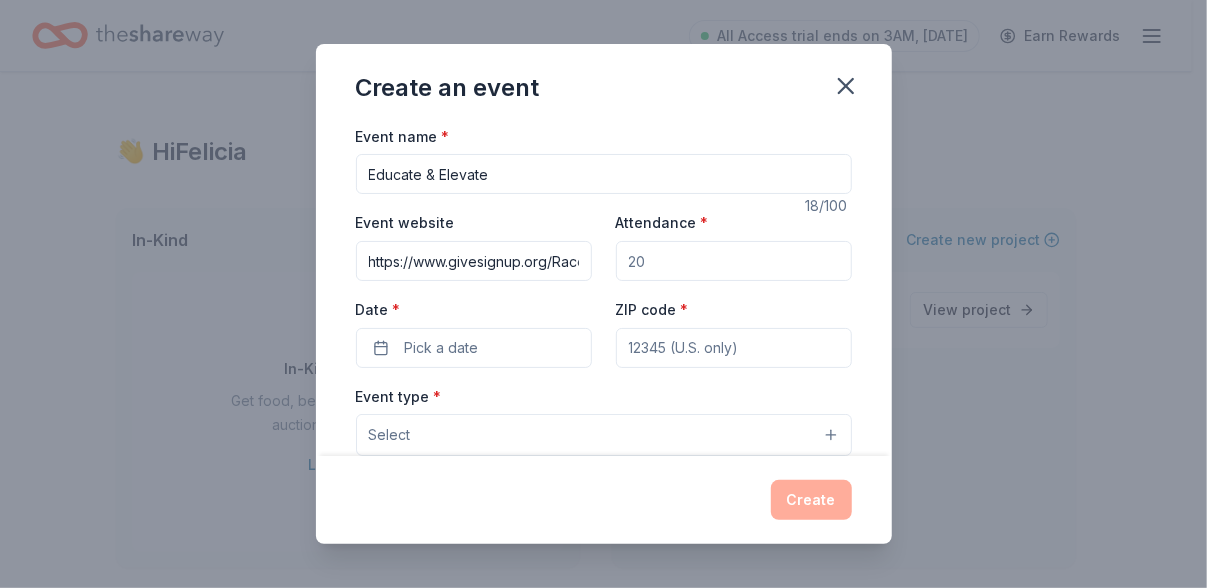 type on "70" 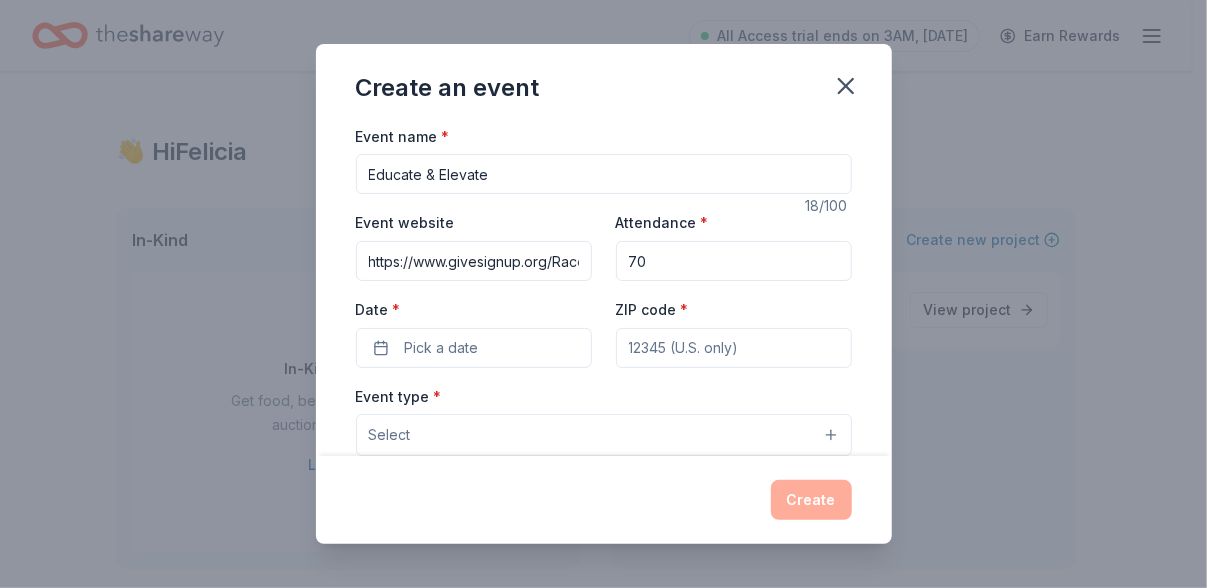 type on "[POSTAL_CODE]" 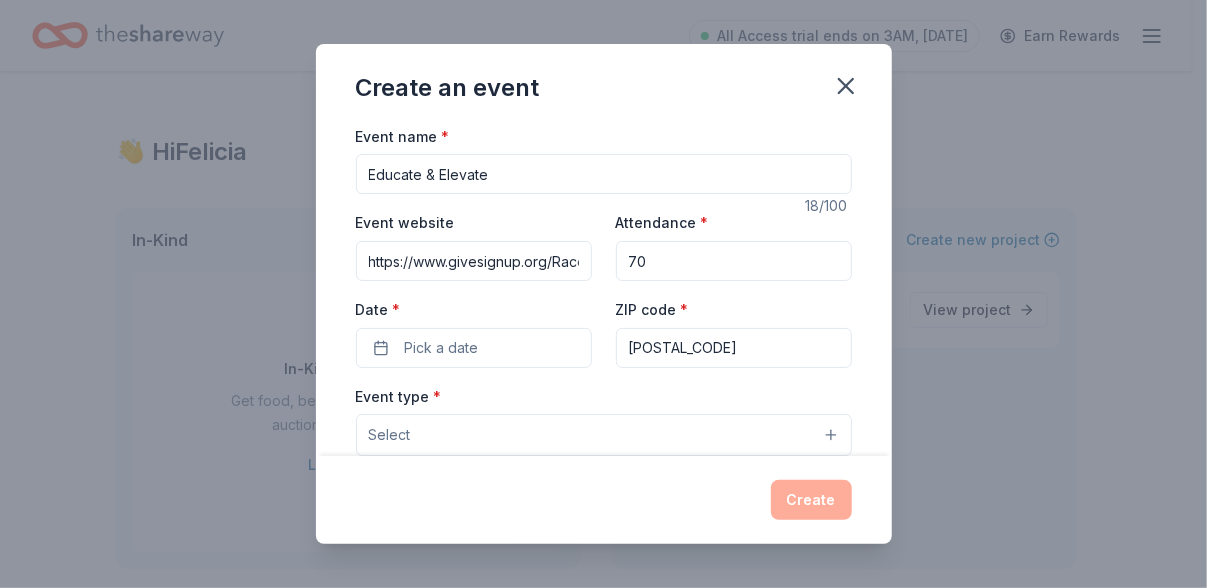 type on "[EMAIL]" 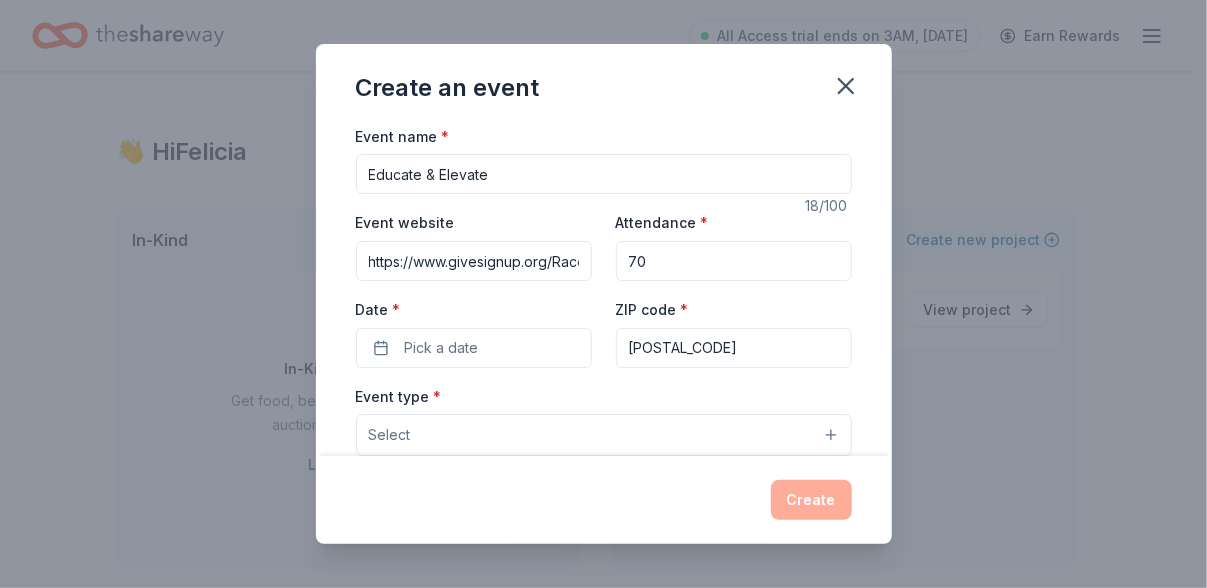 click on "70" at bounding box center (734, 261) 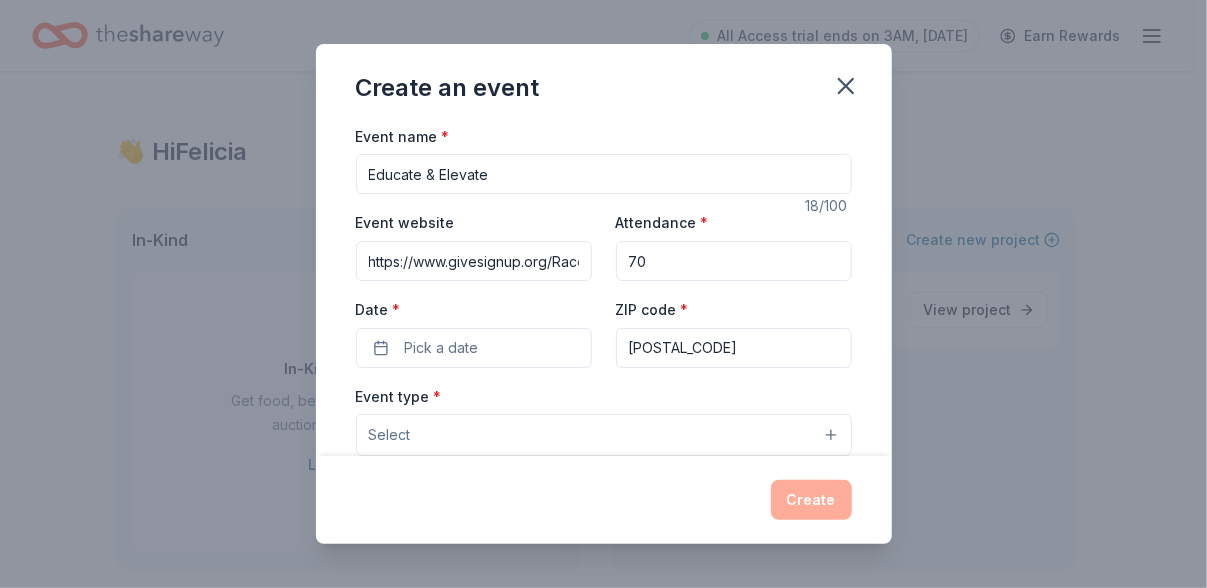 click on "https://www.givesignup.org/Race/[STATE]/[CITY]/PACKYOURSCHOOLTOTEWITHPURPOSE" at bounding box center [474, 261] 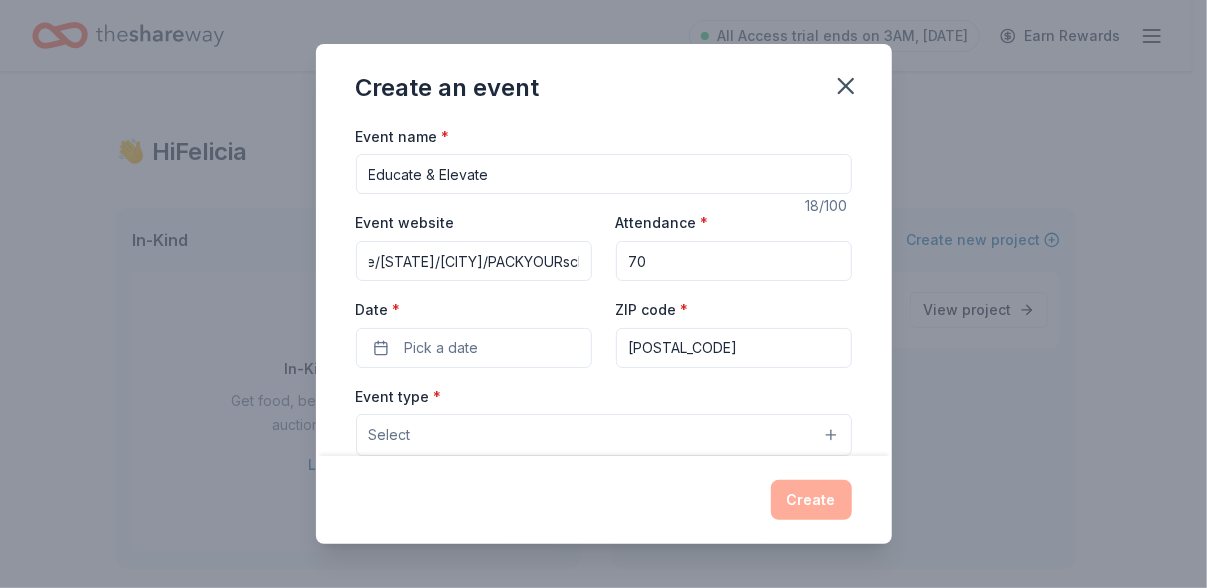 scroll, scrollTop: 0, scrollLeft: 0, axis: both 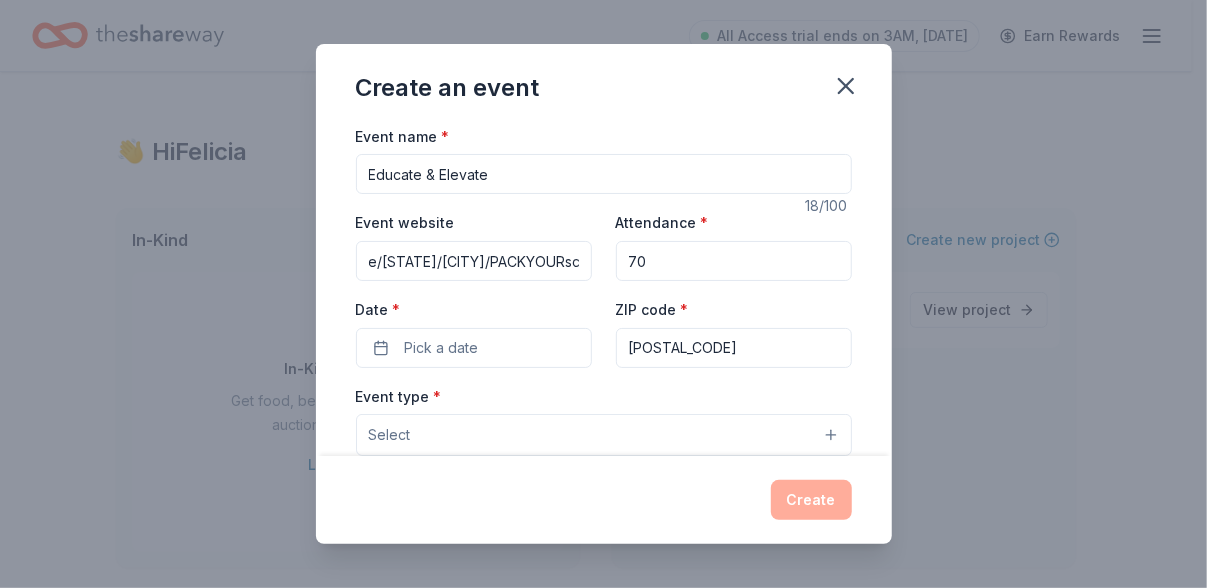 click on "e/[STATE]/[CITY]/PACKYOURschoolTOTEWITHPURPOSE" at bounding box center (474, 261) 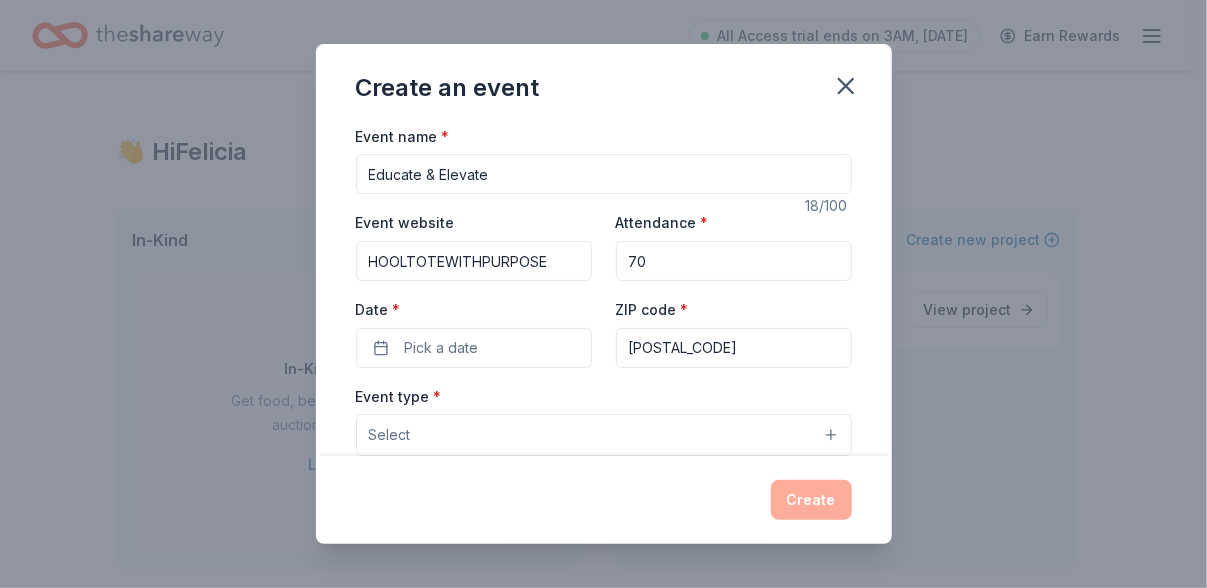 click on "HOOLTOTEWITHPURPOSE" at bounding box center [474, 261] 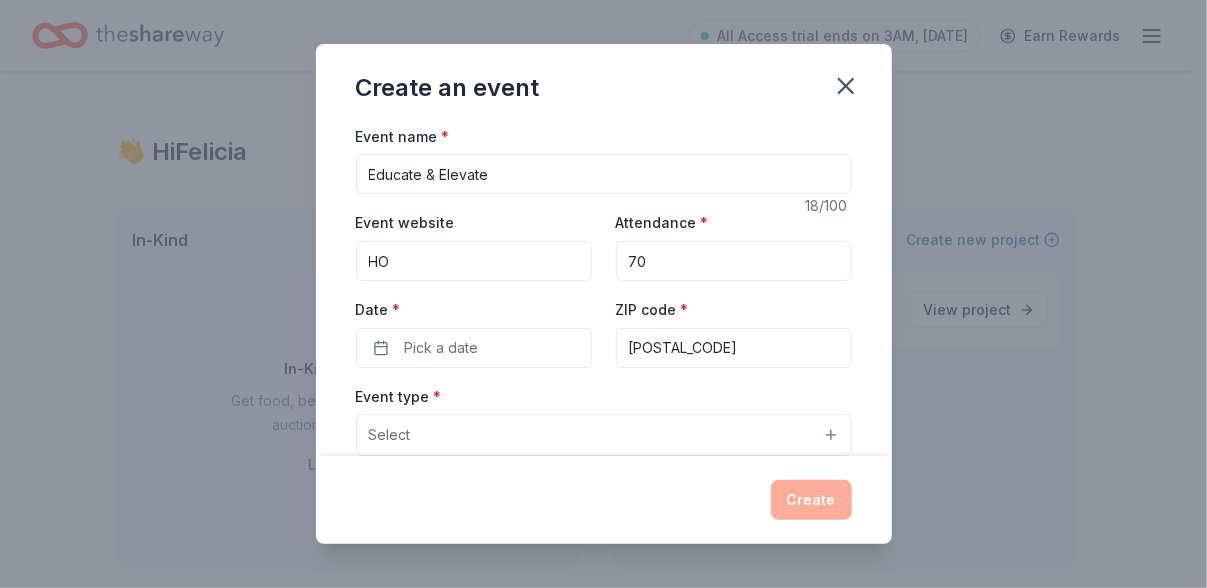 type on "H" 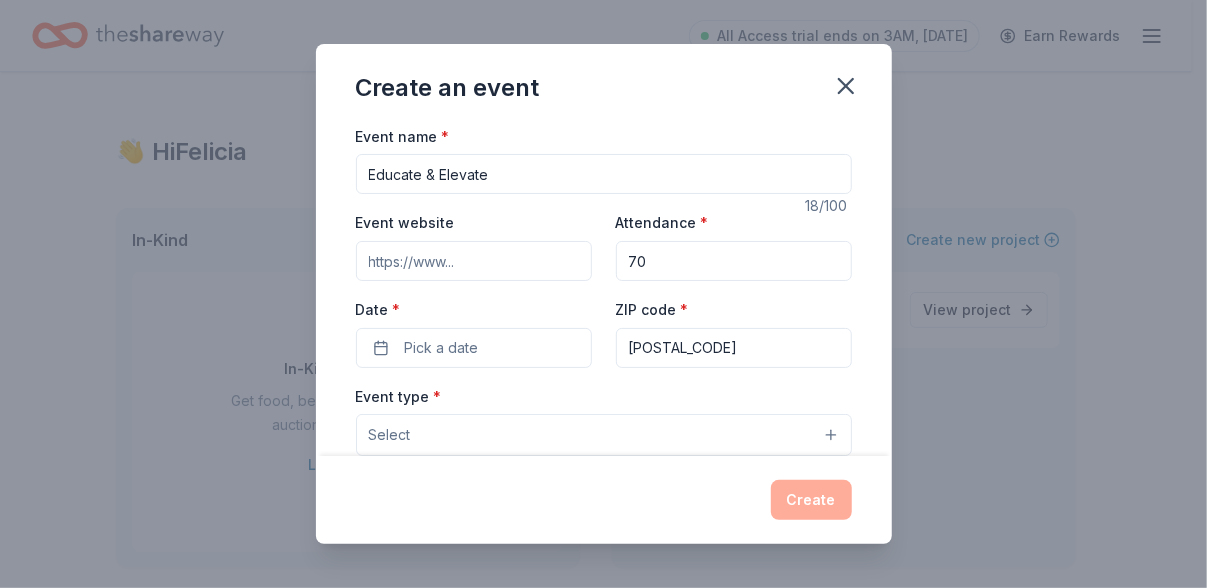 click on "Event website" at bounding box center [474, 261] 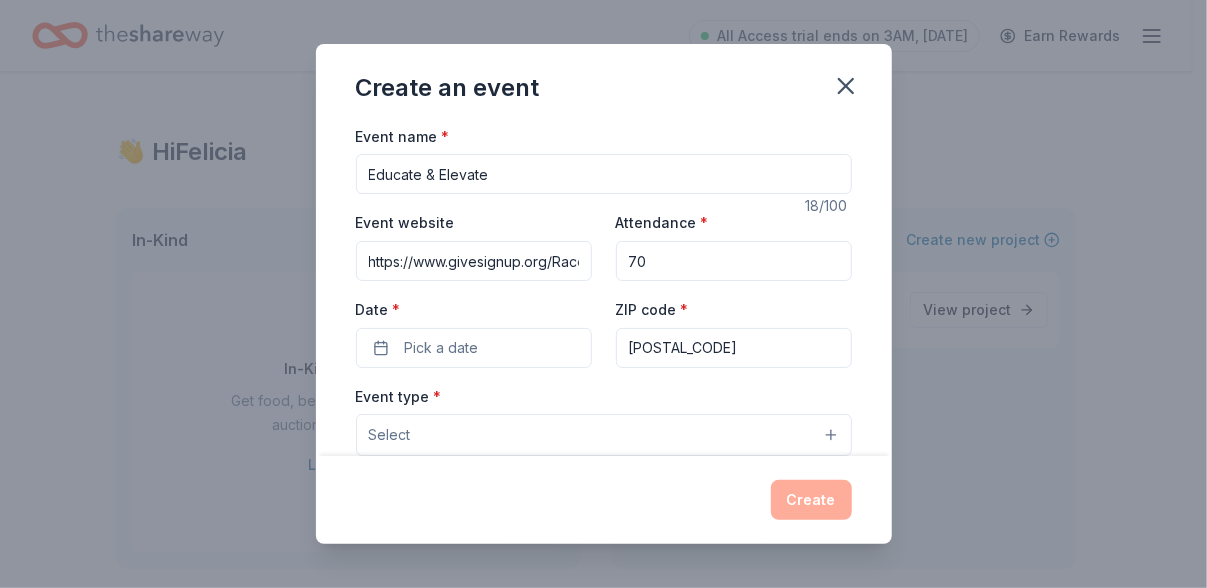 click on "70" at bounding box center (734, 261) 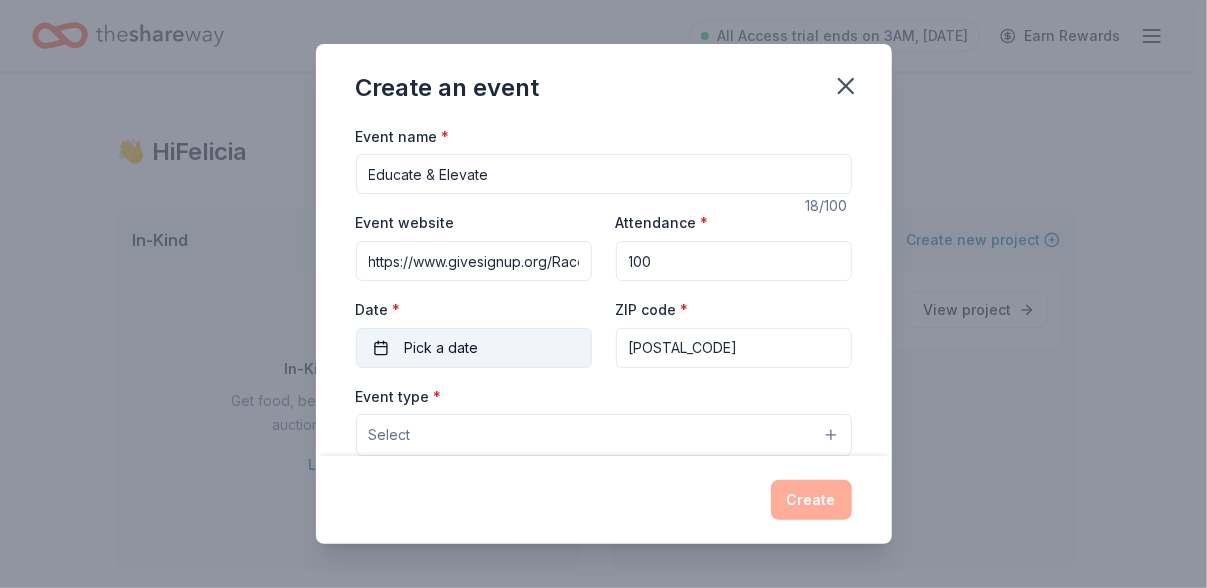 type on "100" 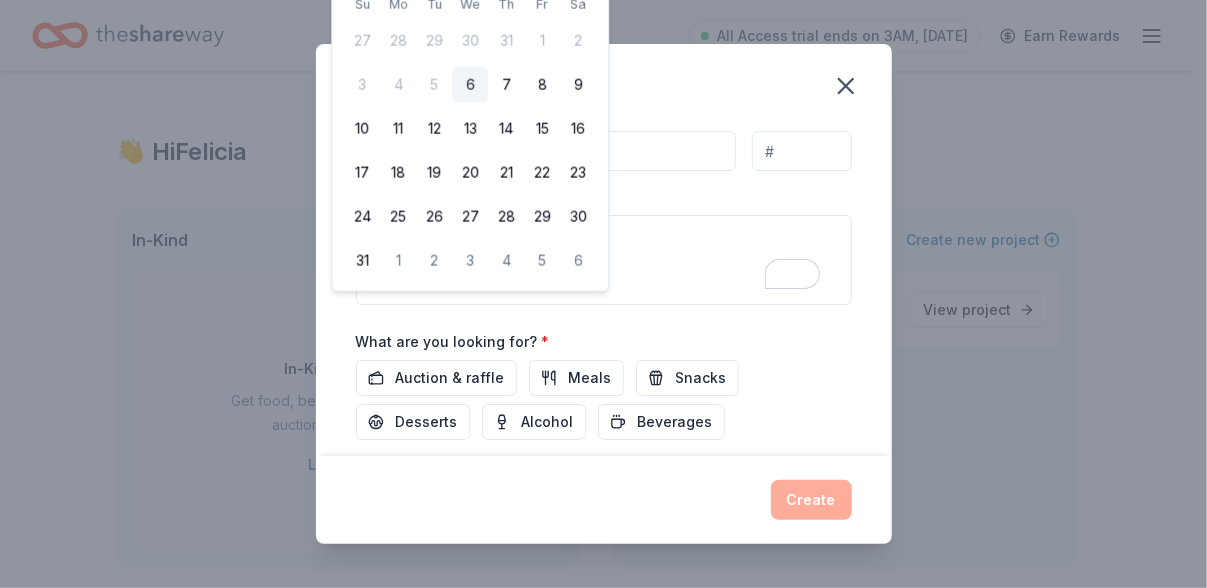 scroll, scrollTop: 300, scrollLeft: 0, axis: vertical 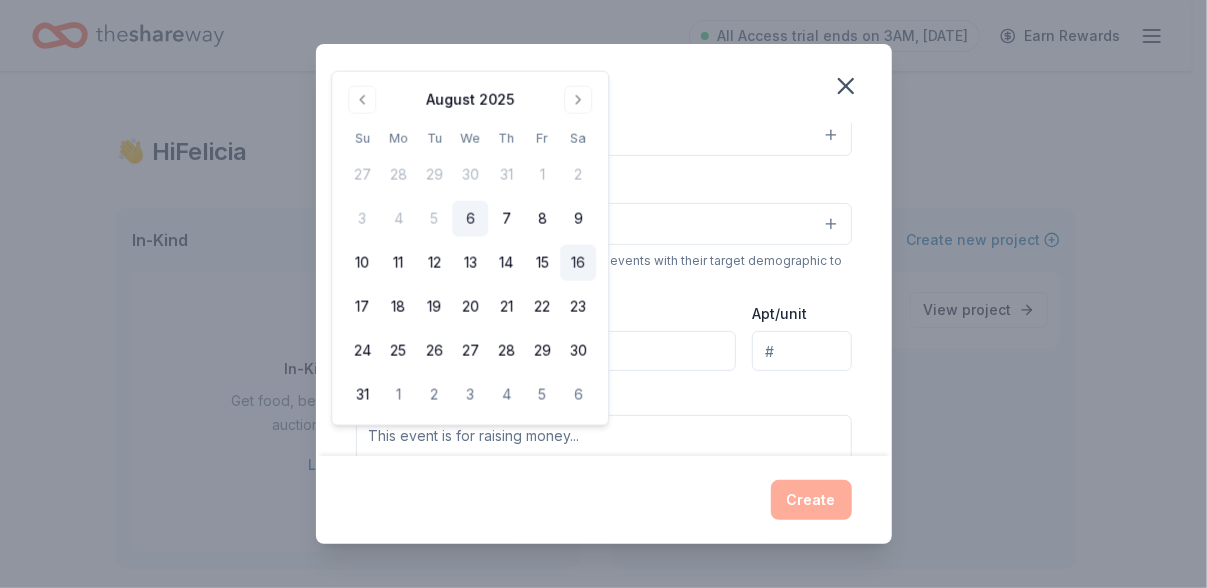 click on "16" at bounding box center [578, 263] 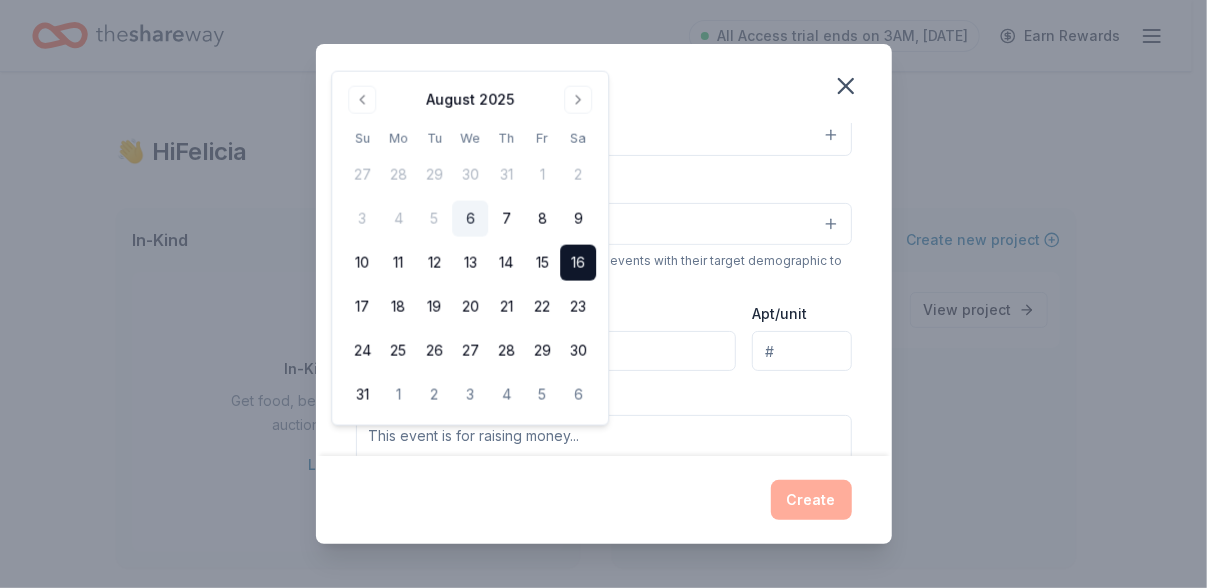 click on "16" at bounding box center [578, 263] 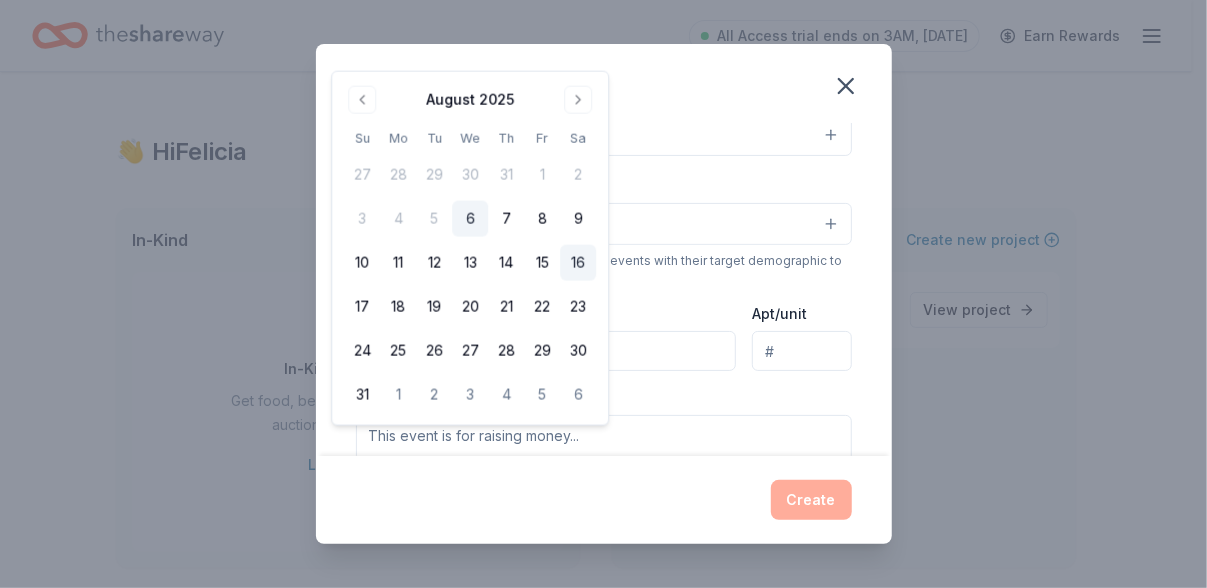 click on "16" at bounding box center [578, 263] 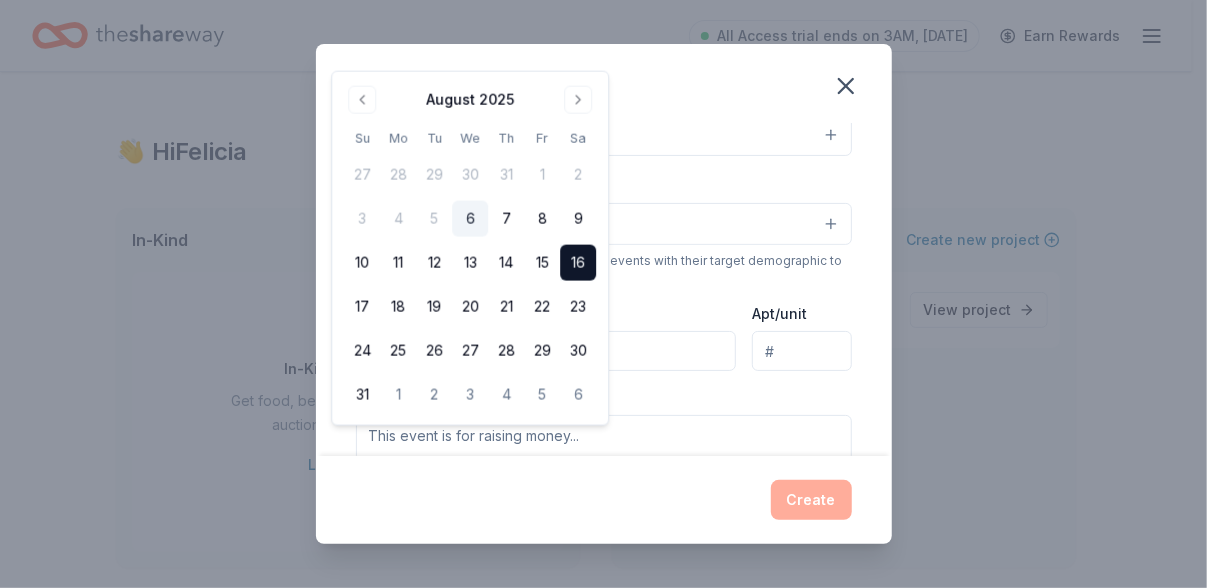 click on "Select" at bounding box center [604, 224] 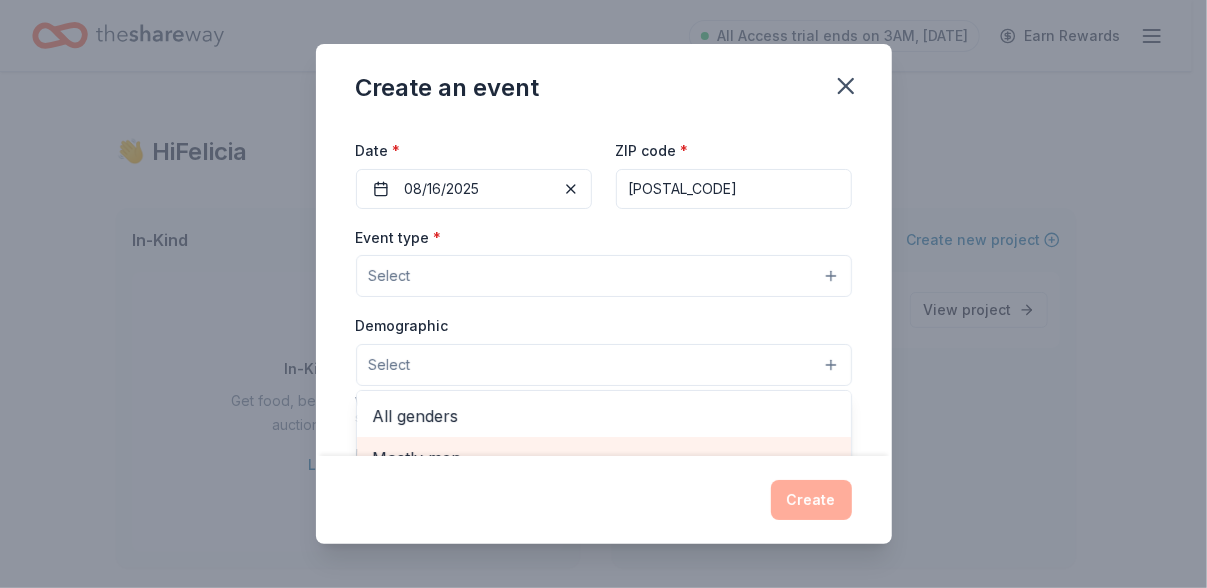 scroll, scrollTop: 0, scrollLeft: 0, axis: both 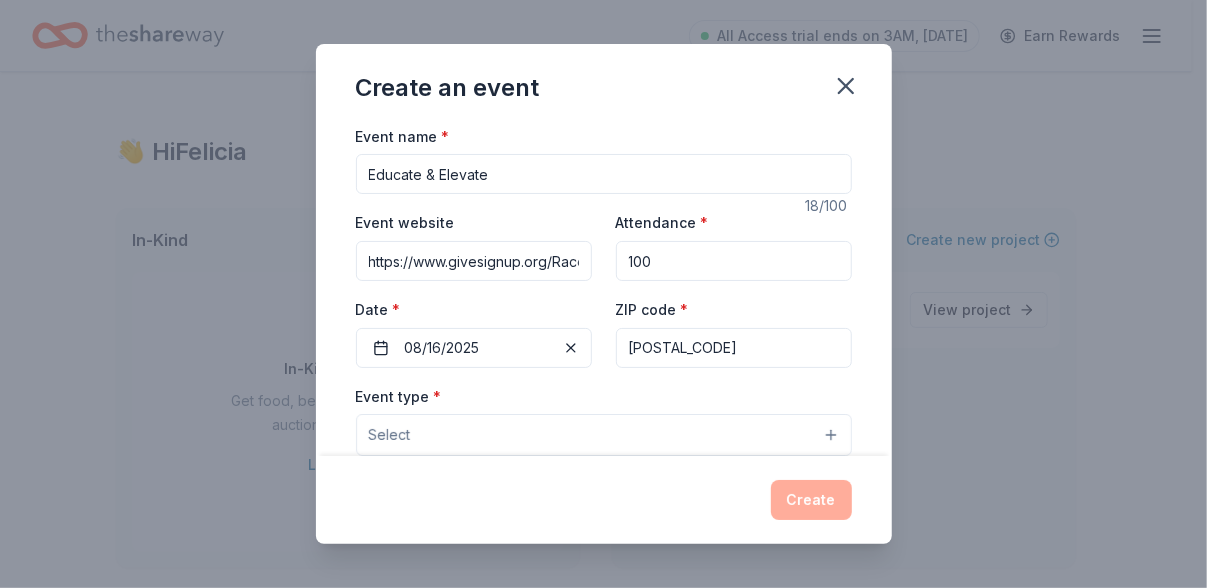 click on "Event type * Select Demographic Select All genders Mostly men Mostly women All ages 0-10 yrs 10-20 yrs 20-30 yrs 30-40 yrs 40-50 yrs 50-60 yrs 60-70 yrs 70-80 yrs 80+ yrs We use this information to help brands find events with their target demographic to sponsor their products. Mailing address [EMAIL] Apt/unit Description" at bounding box center (604, 594) 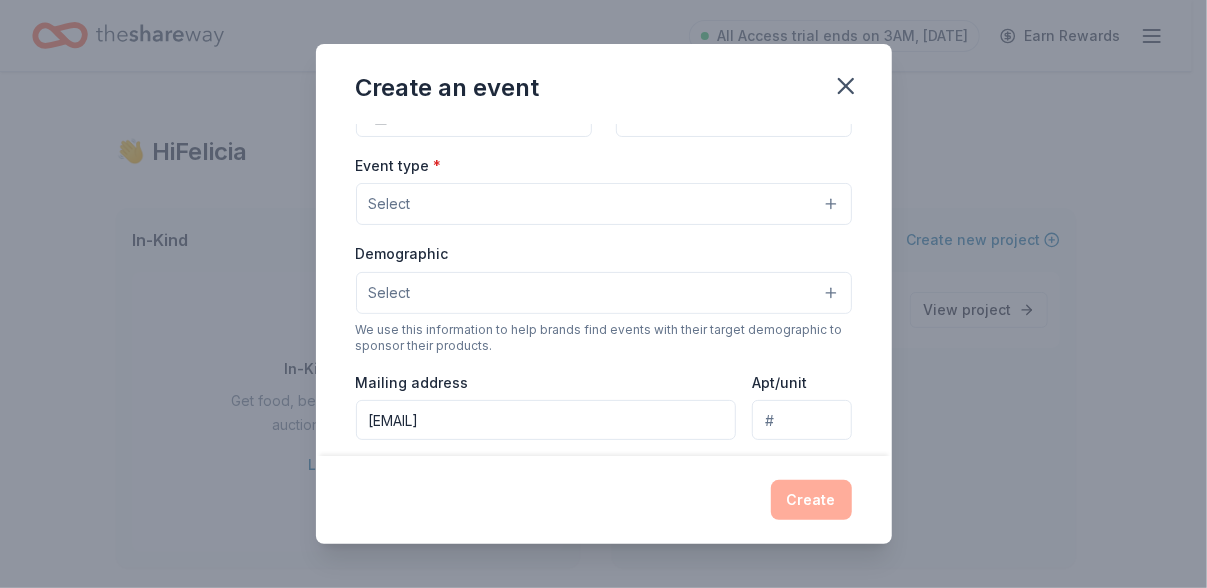 click on "[EMAIL]" at bounding box center (546, 420) 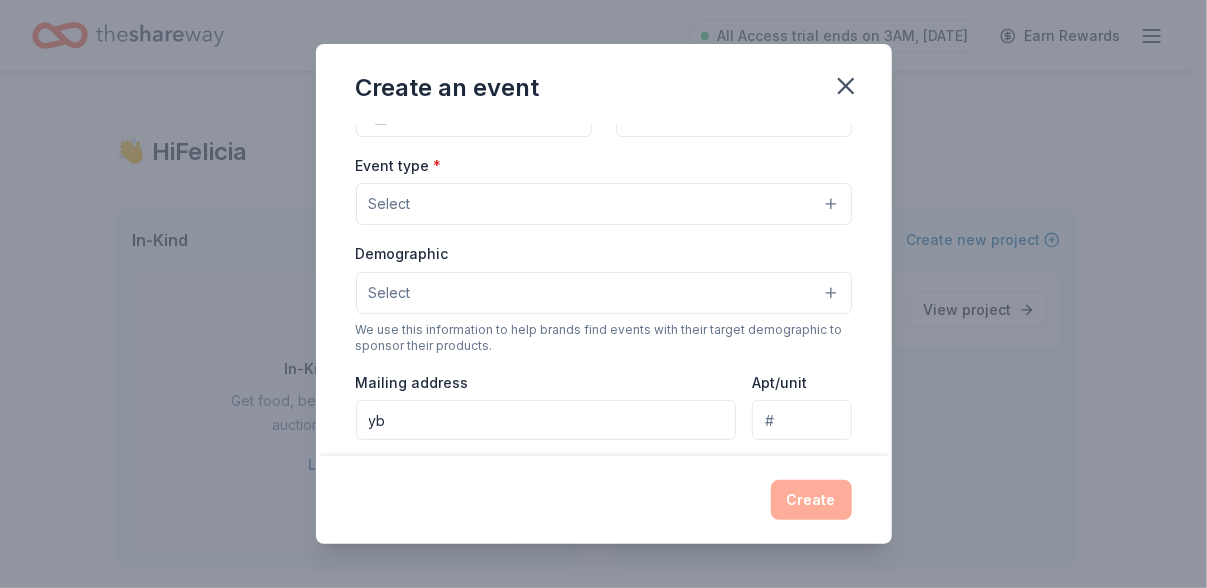 type on "y" 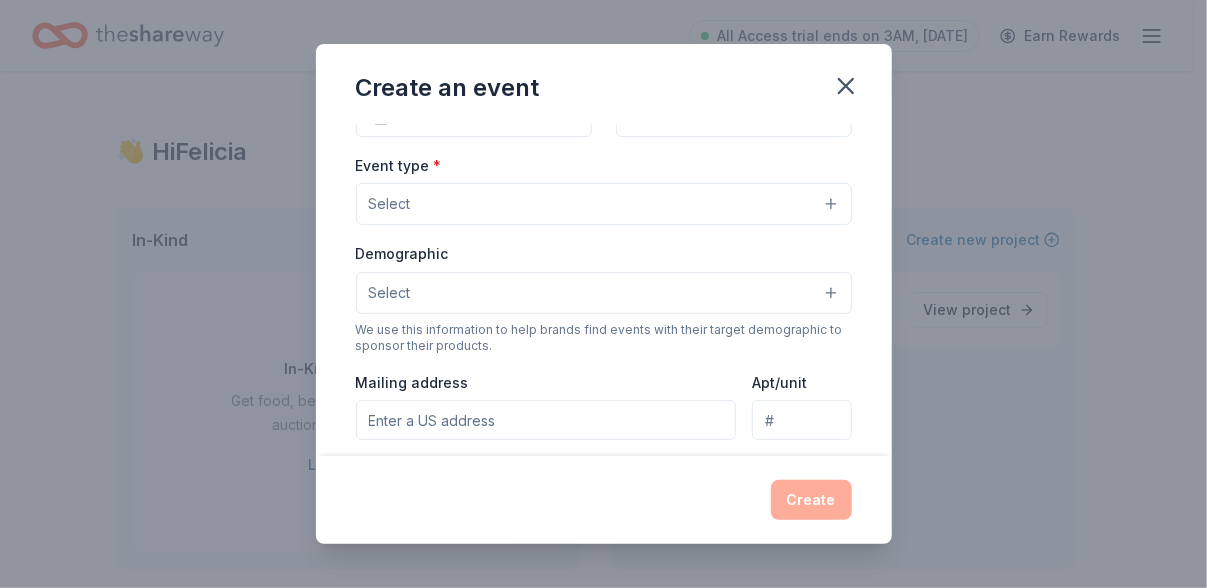 type 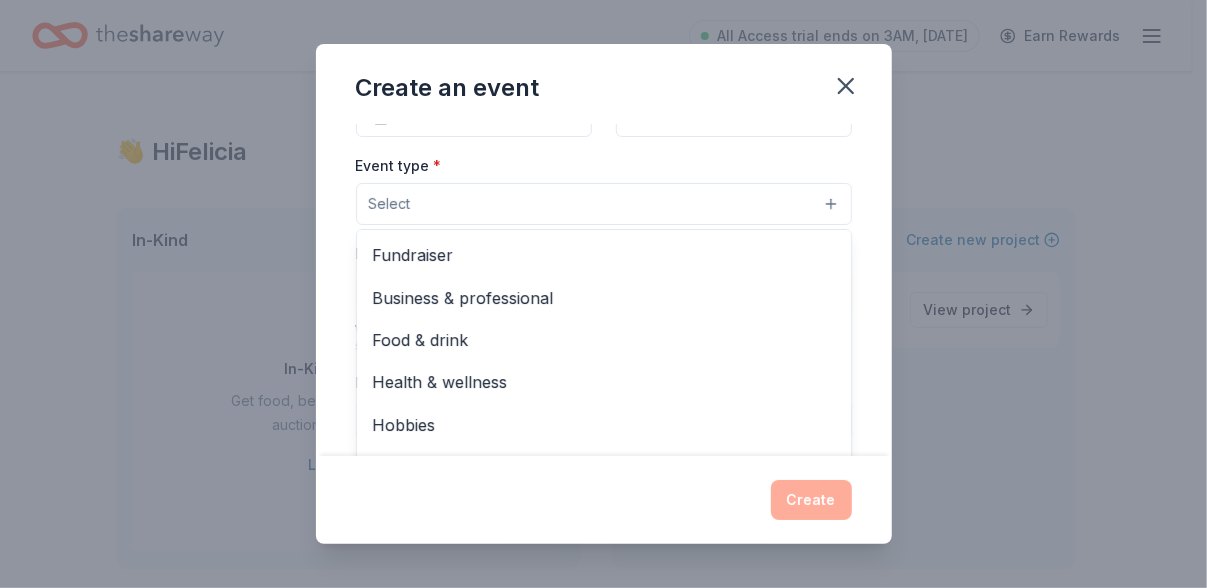 click on "Select" at bounding box center [604, 204] 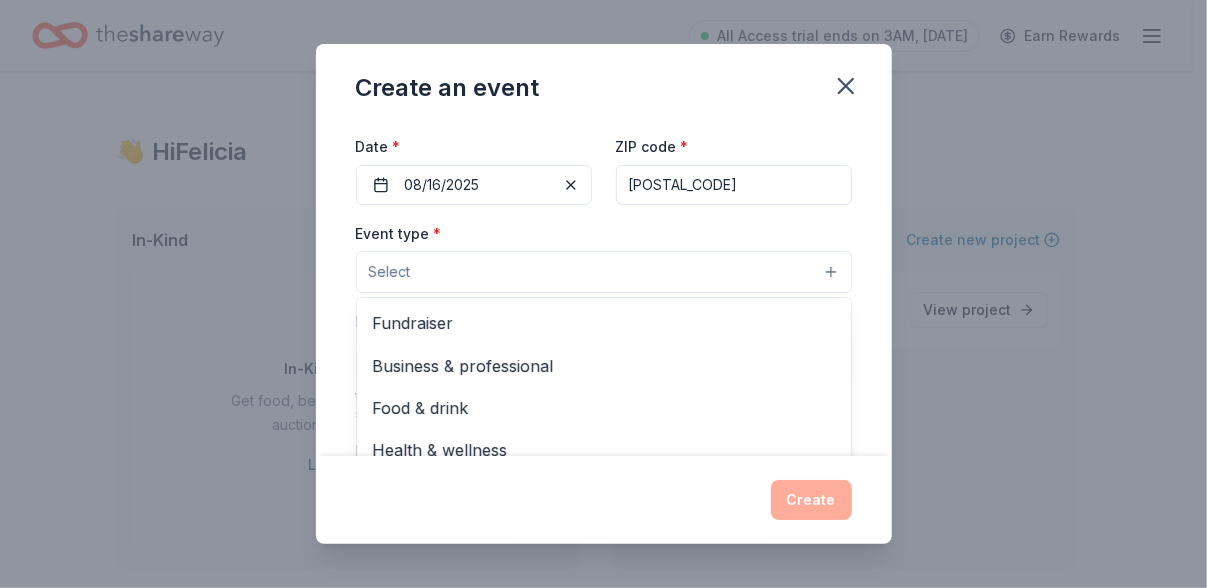 scroll, scrollTop: 331, scrollLeft: 0, axis: vertical 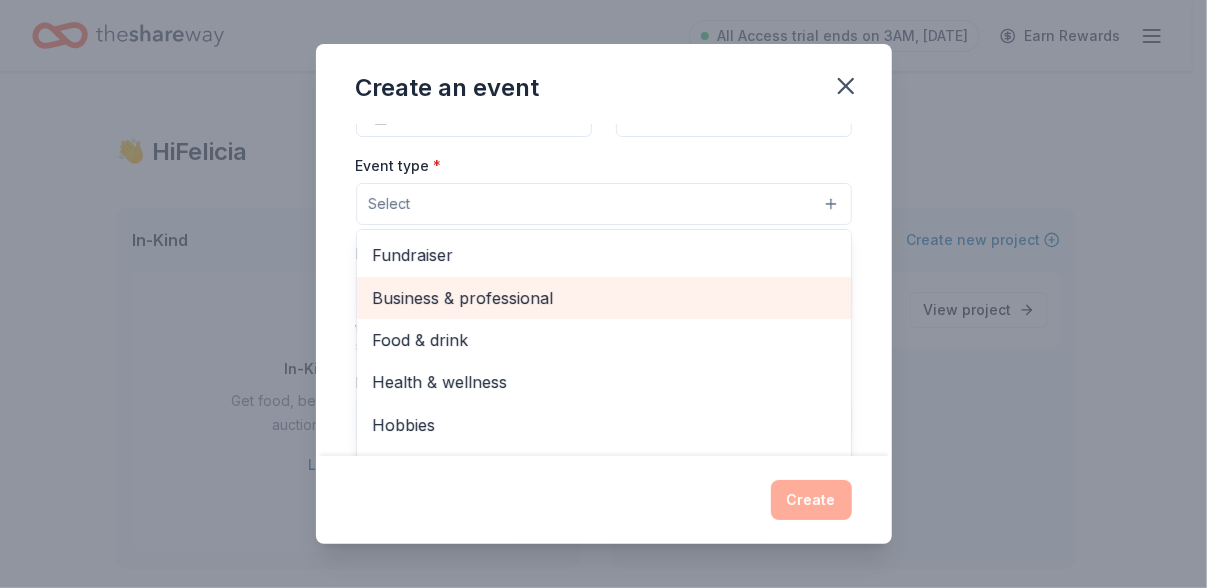 click on "Business & professional" at bounding box center [604, 298] 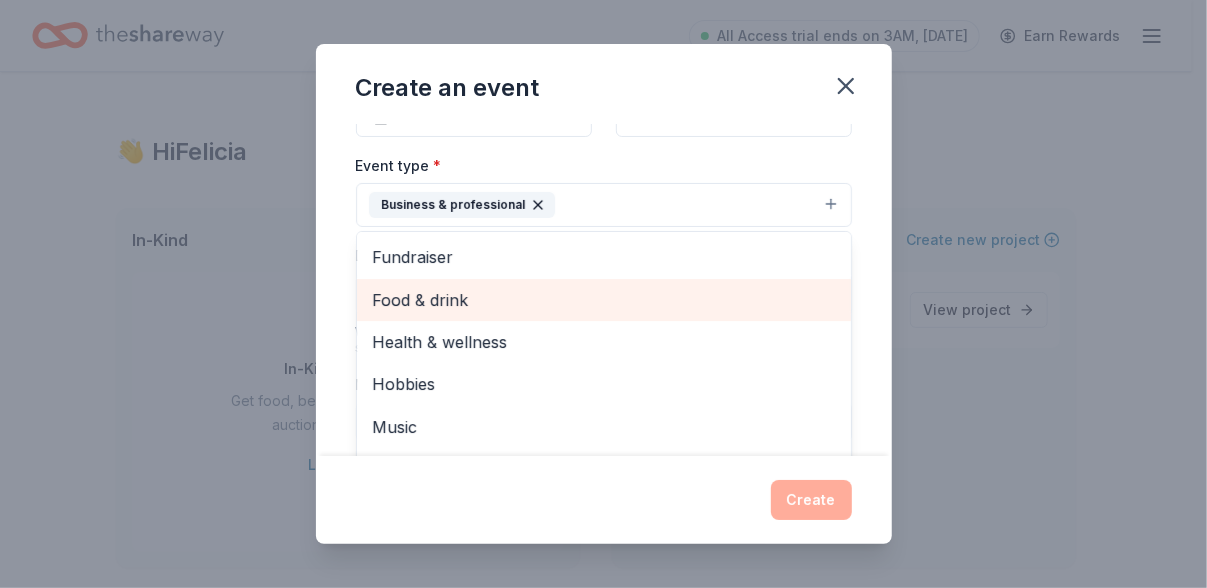 scroll, scrollTop: 24, scrollLeft: 0, axis: vertical 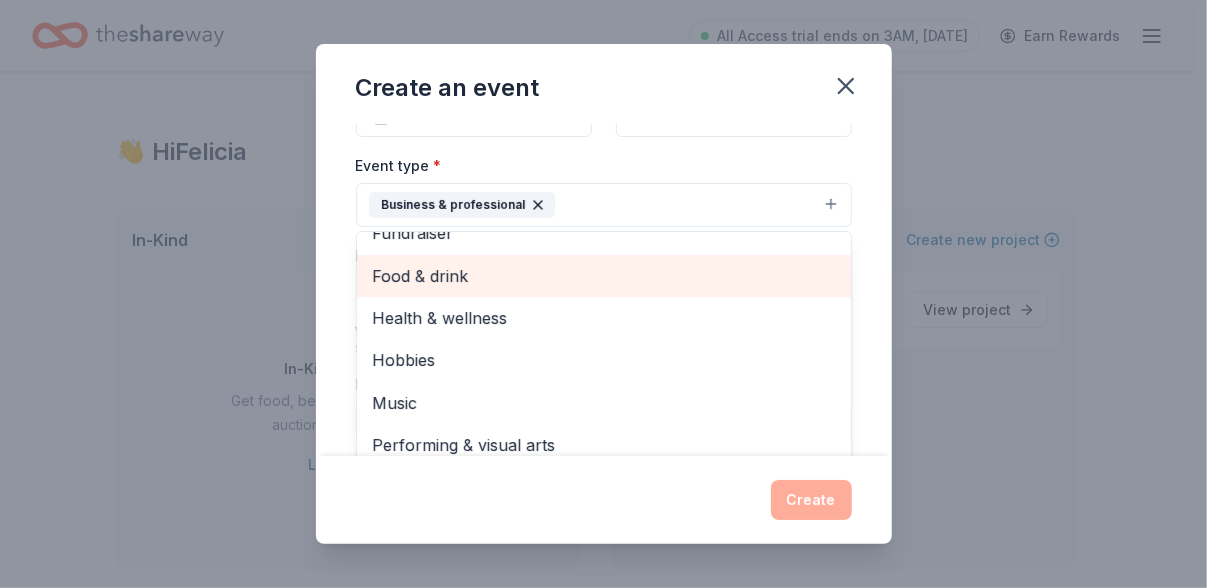 click on "Food & drink" at bounding box center (604, 276) 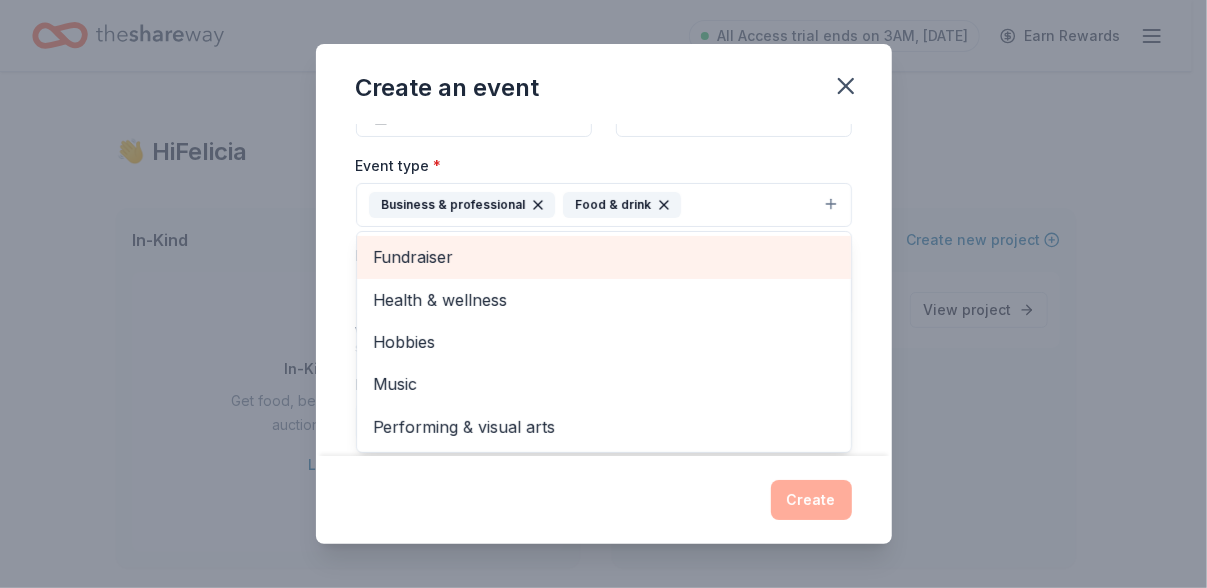scroll, scrollTop: 0, scrollLeft: 0, axis: both 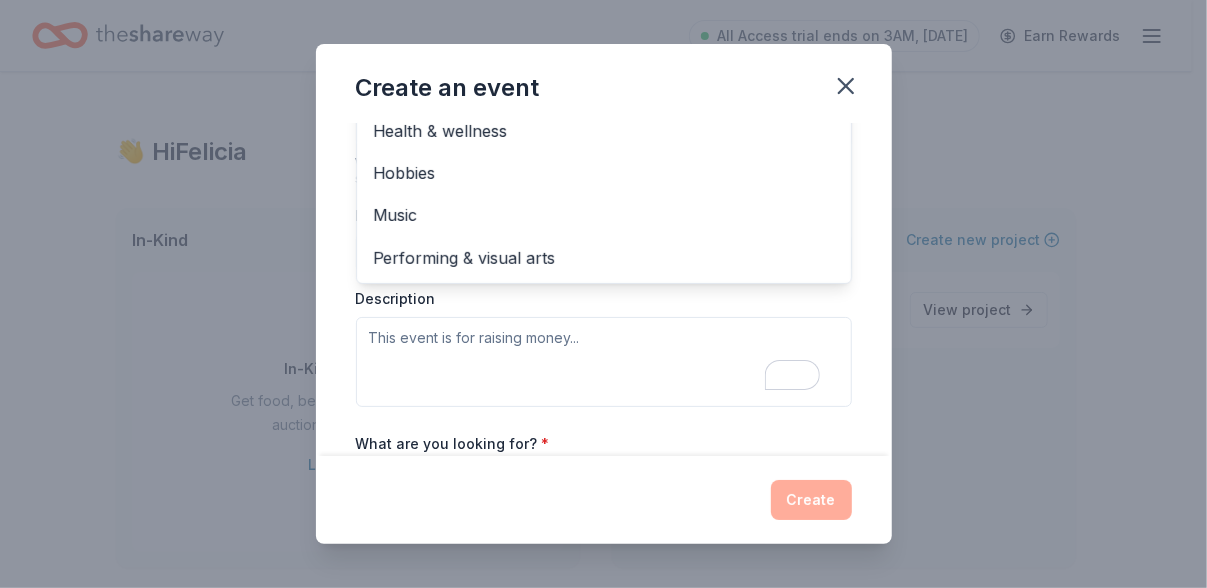 click on "Event type * Business & professional Food & drink Fundraiser Health & wellness Hobbies Music Performing & visual arts Demographic Select We use this information to help brands find events with their target demographic to sponsor their products. Mailing address Apt/unit Description" at bounding box center (604, 195) 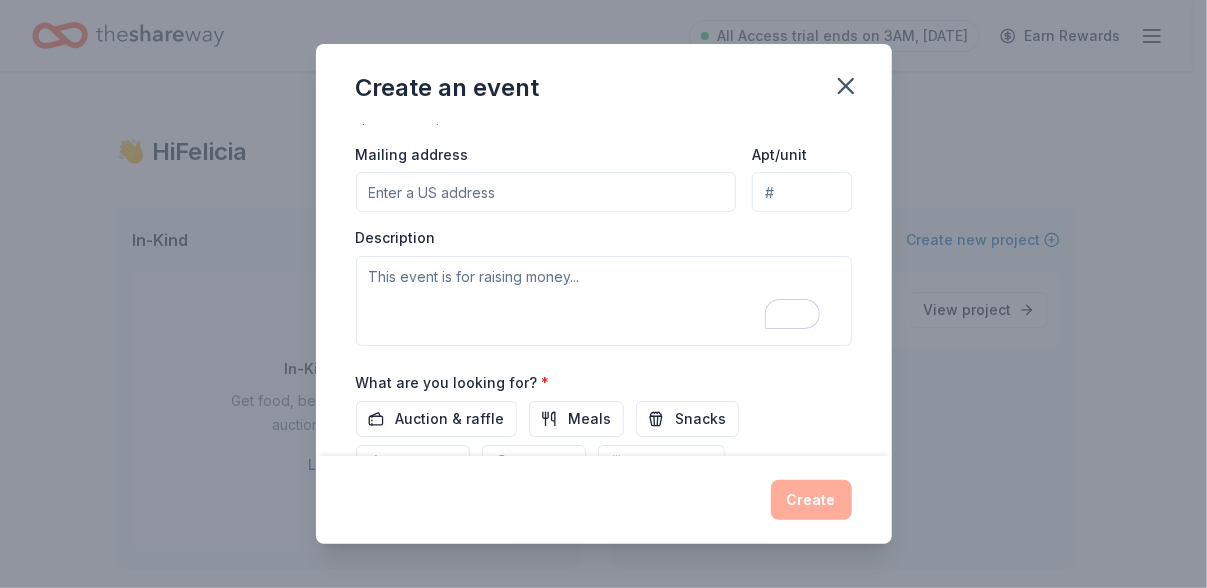 scroll, scrollTop: 420, scrollLeft: 0, axis: vertical 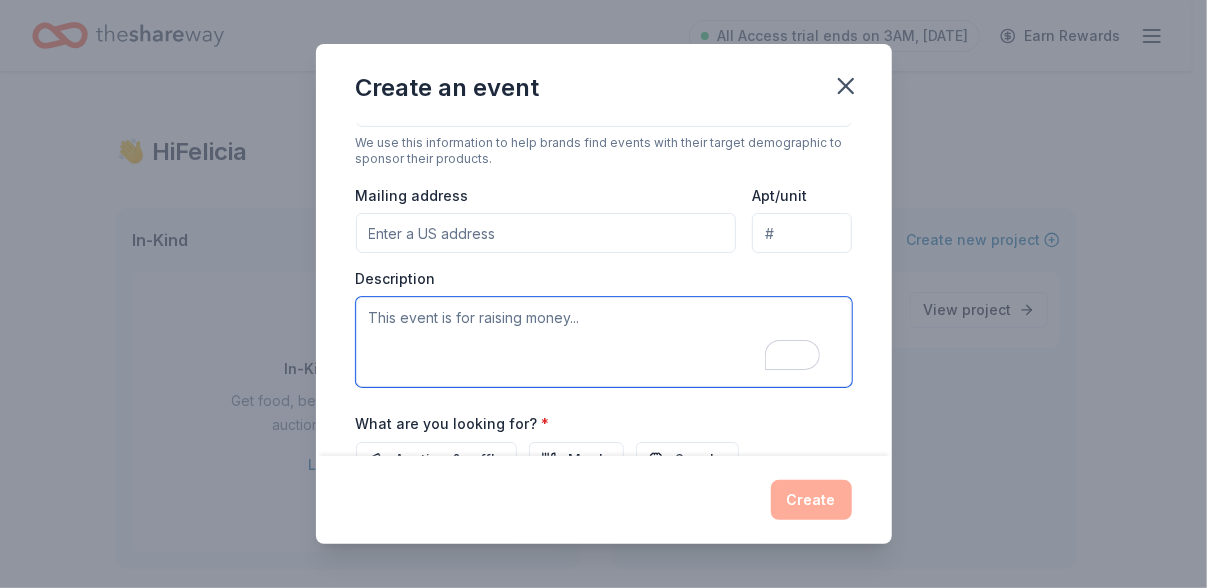 click at bounding box center (604, 342) 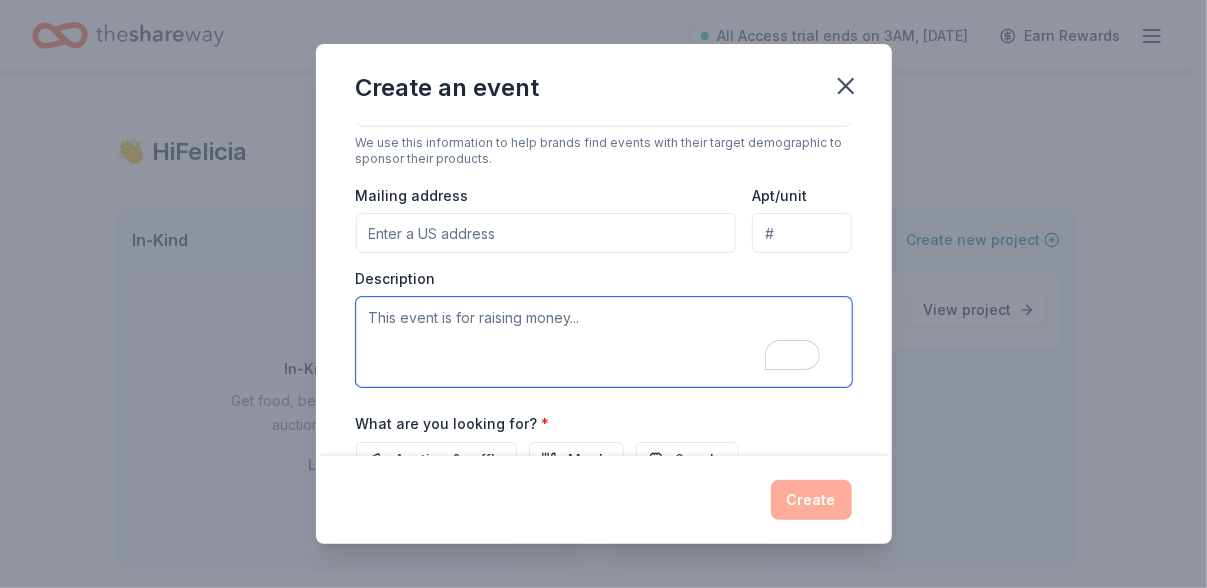 drag, startPoint x: 575, startPoint y: 313, endPoint x: 421, endPoint y: 303, distance: 154.32434 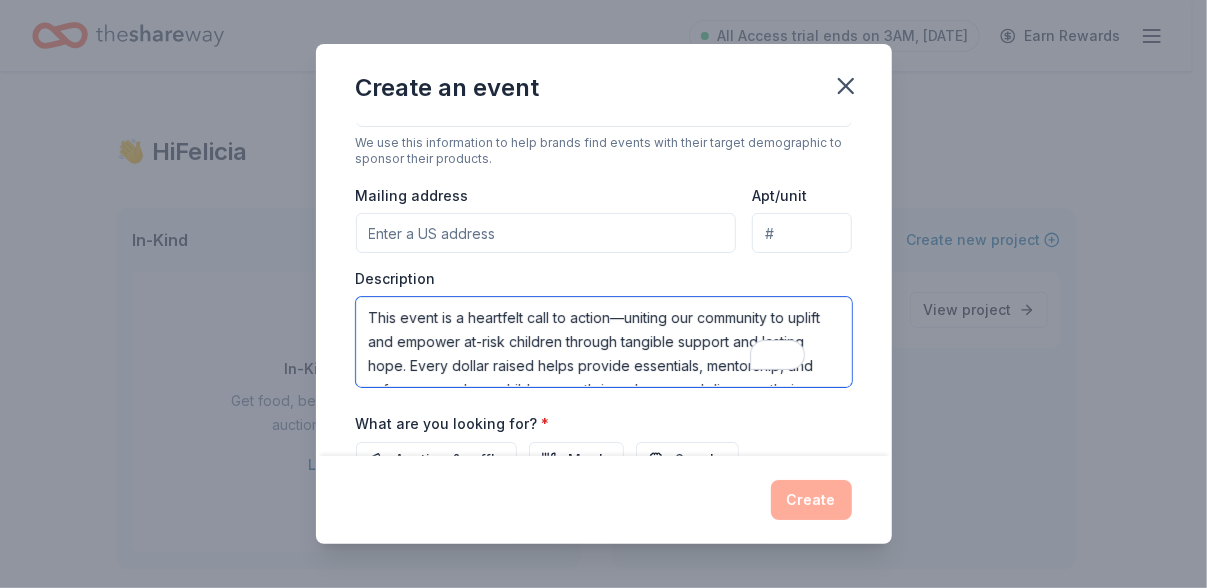 scroll, scrollTop: 60, scrollLeft: 0, axis: vertical 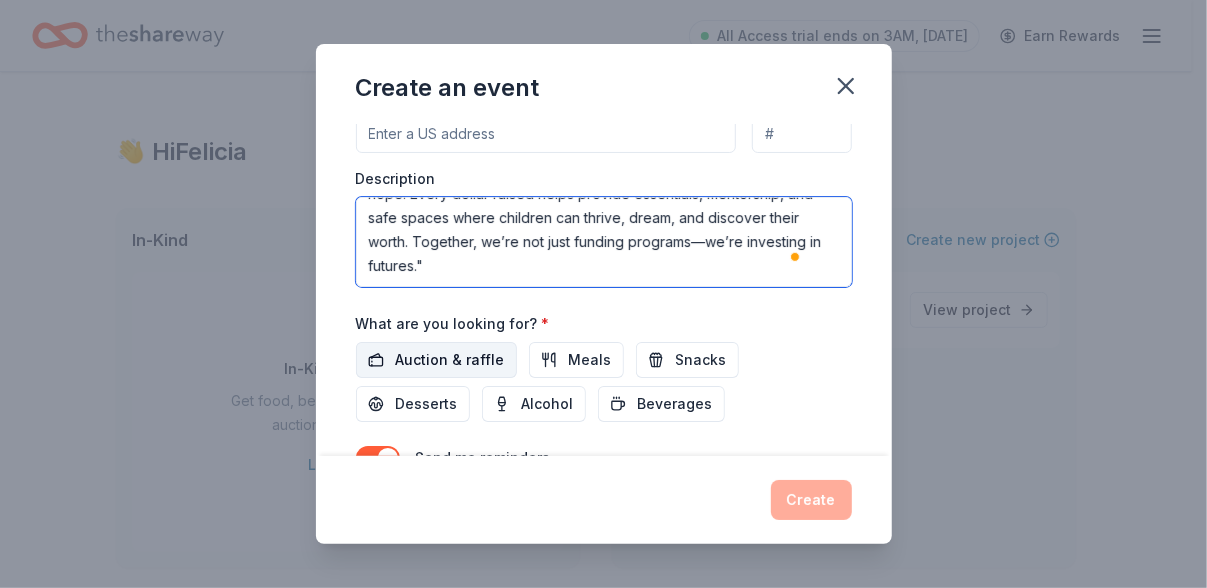 type on "This event is a heartfelt call to action—uniting our community to uplift and empower at-risk children through tangible support and lasting hope. Every dollar raised helps provide essentials, mentorship, and safe spaces where children can thrive, dream, and discover their worth. Together, we’re not just funding programs—we’re investing in futures."" 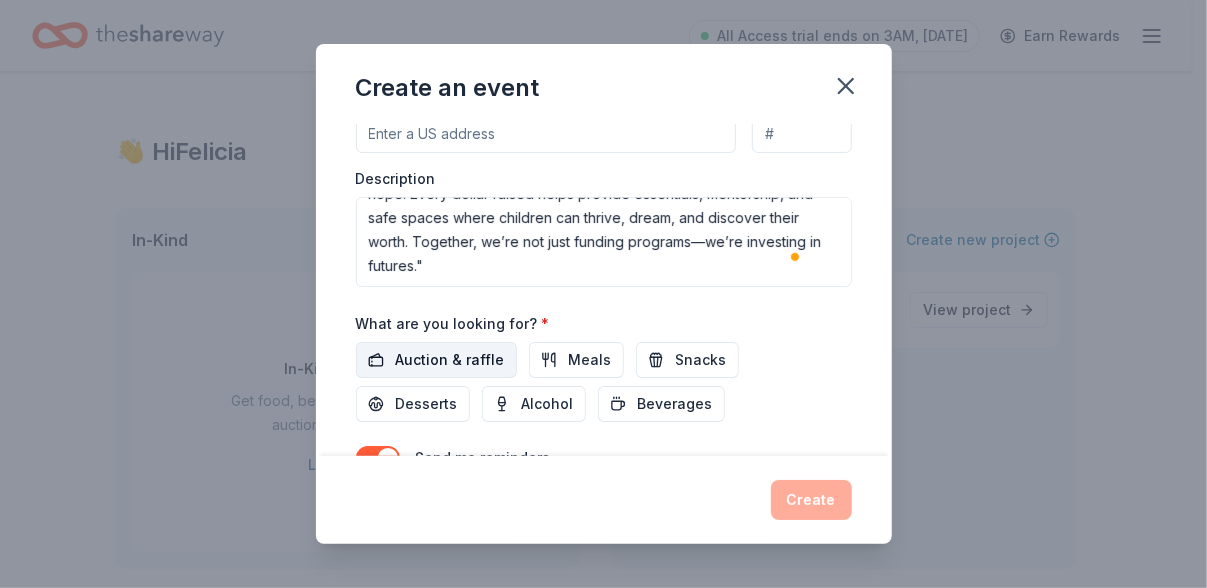 click on "Auction & raffle" at bounding box center [450, 360] 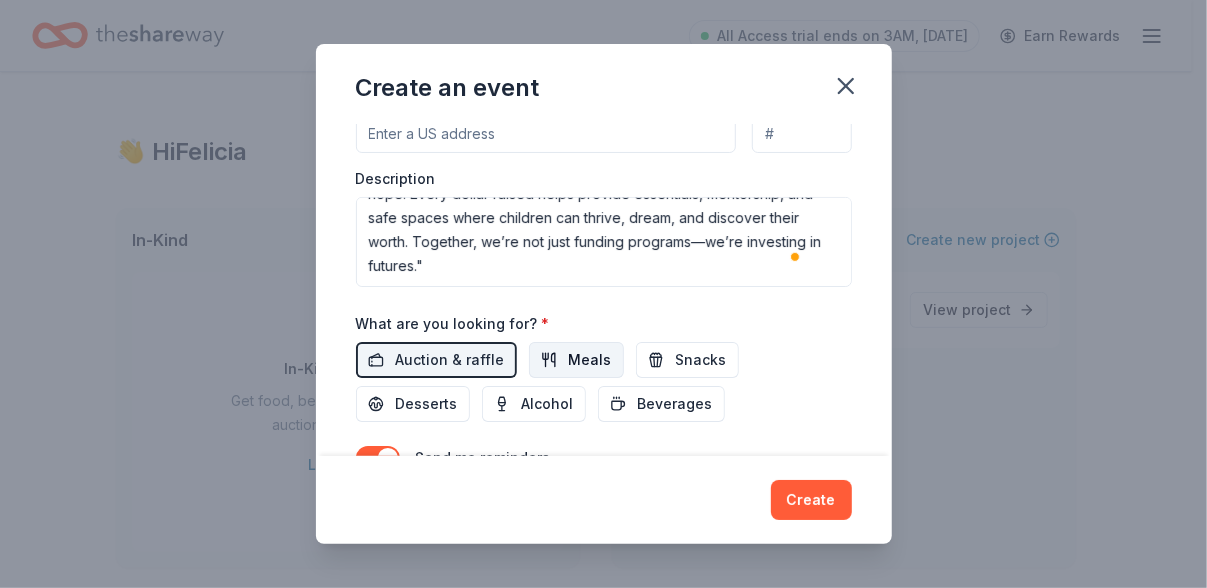 click on "Meals" at bounding box center [590, 360] 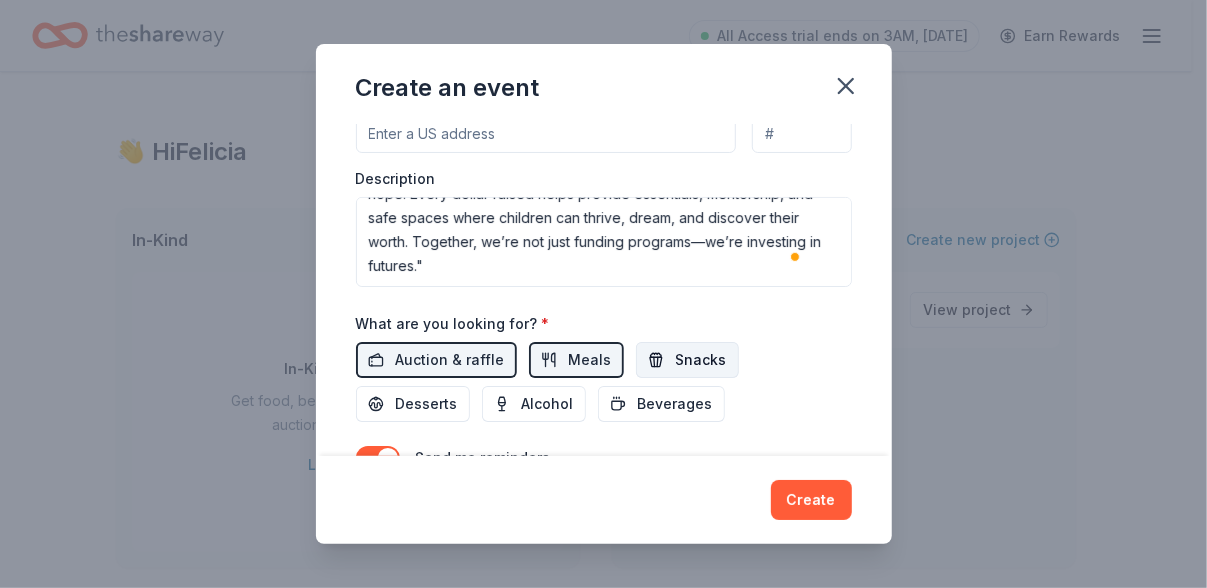 click on "Snacks" at bounding box center (701, 360) 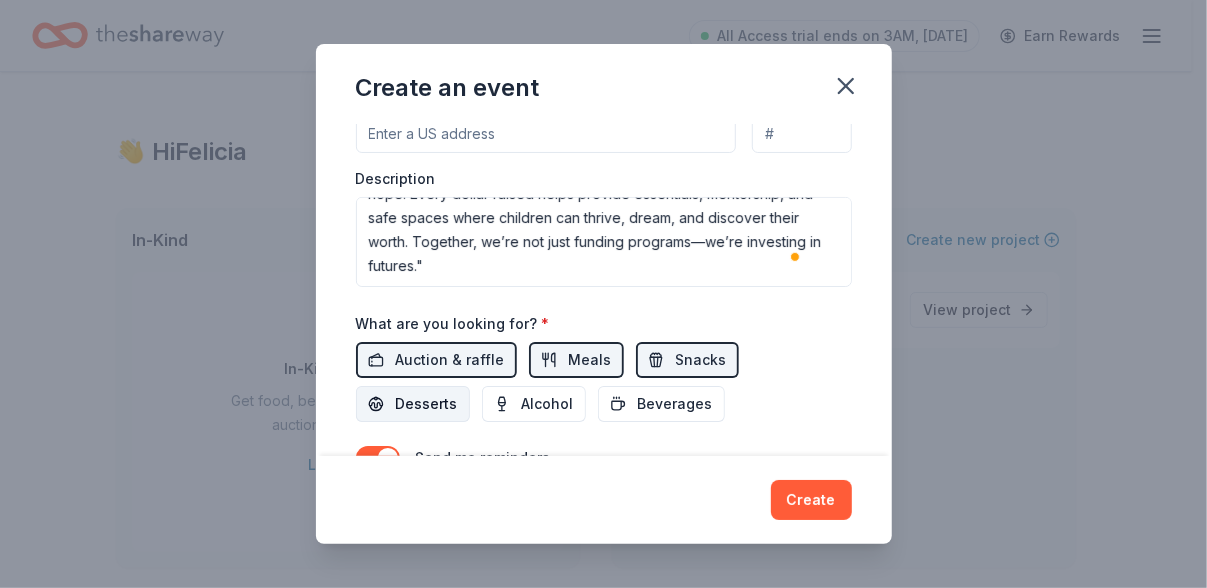 click on "Desserts" at bounding box center (427, 404) 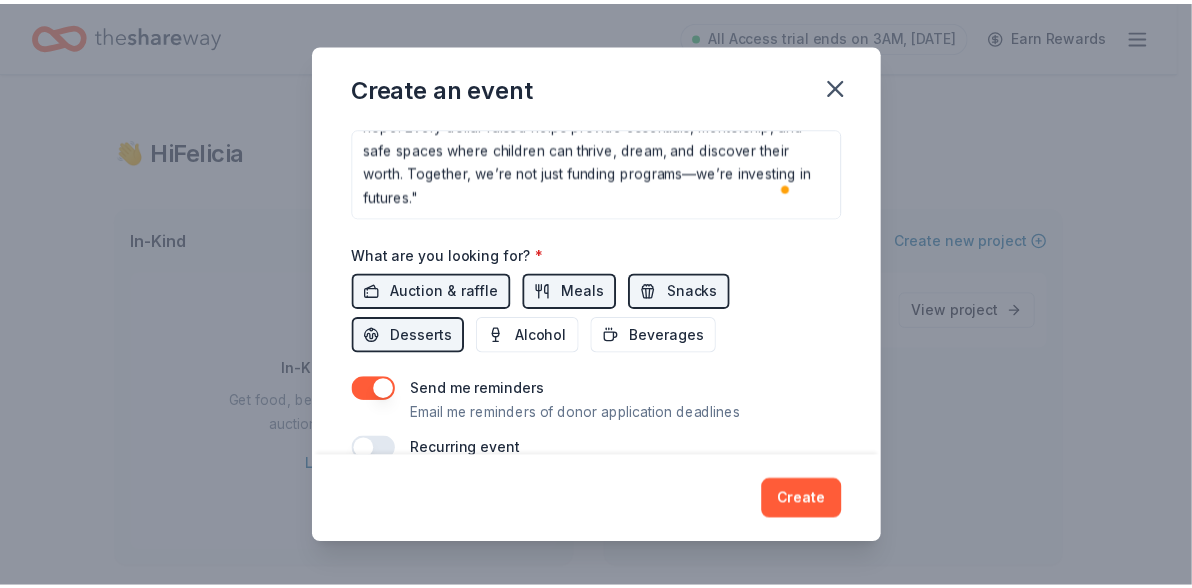 scroll, scrollTop: 620, scrollLeft: 0, axis: vertical 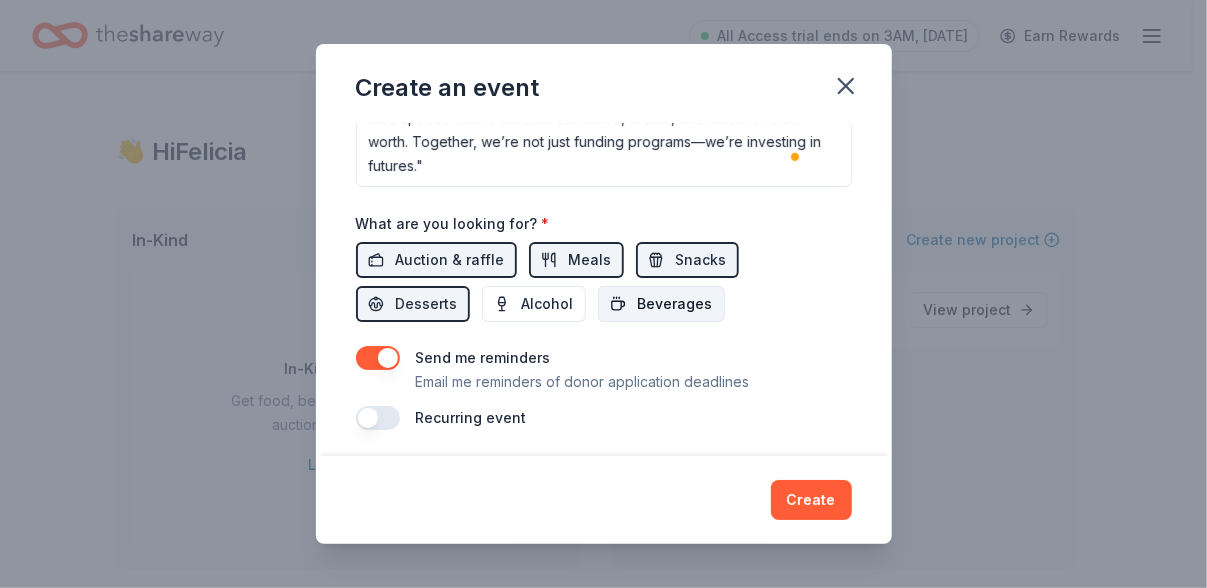 click on "Beverages" at bounding box center (675, 304) 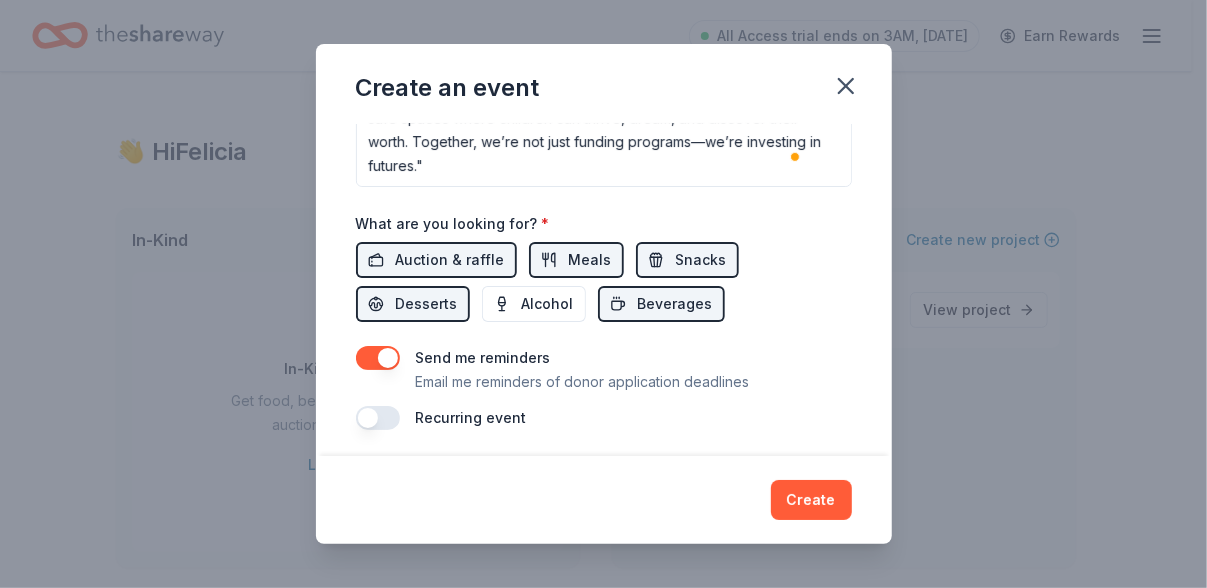 click at bounding box center [378, 418] 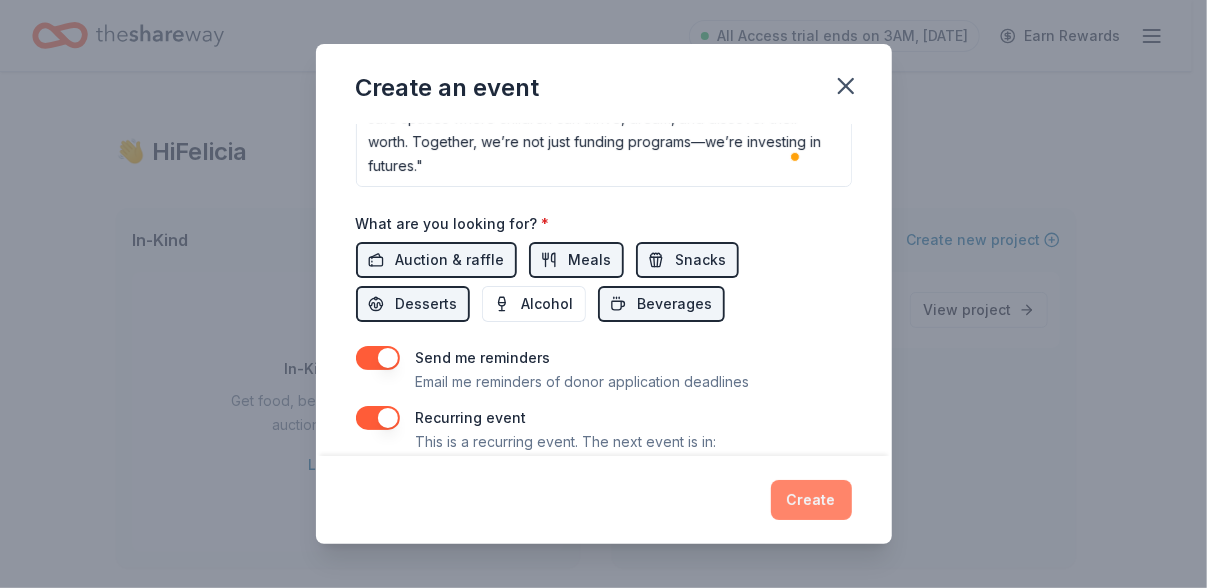 click on "Create" at bounding box center [811, 500] 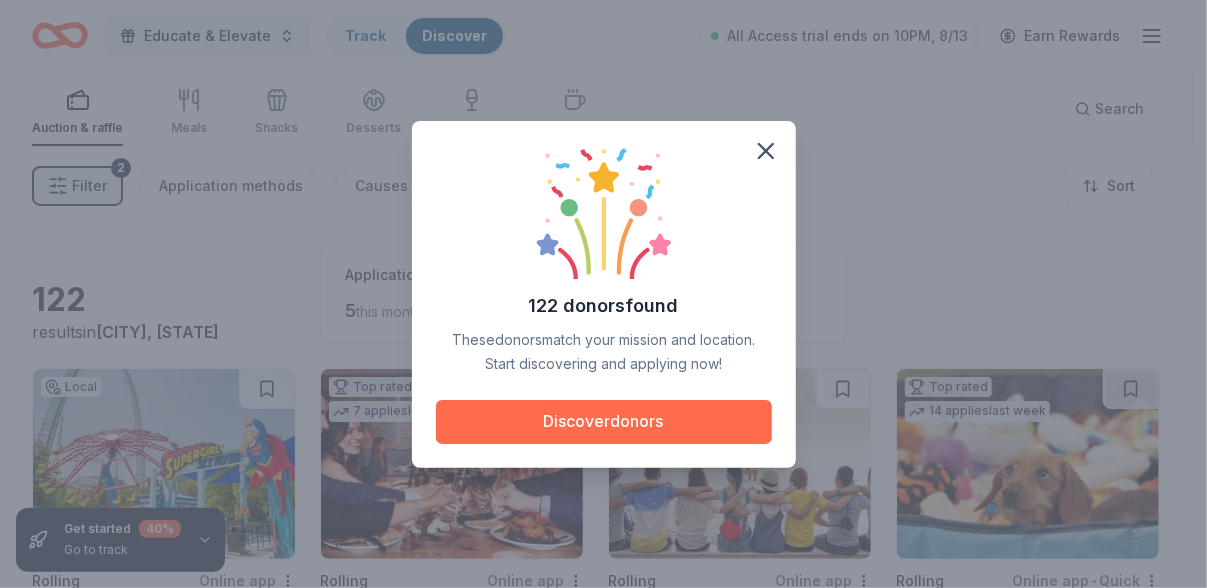 click on "Discover  donors" at bounding box center (604, 422) 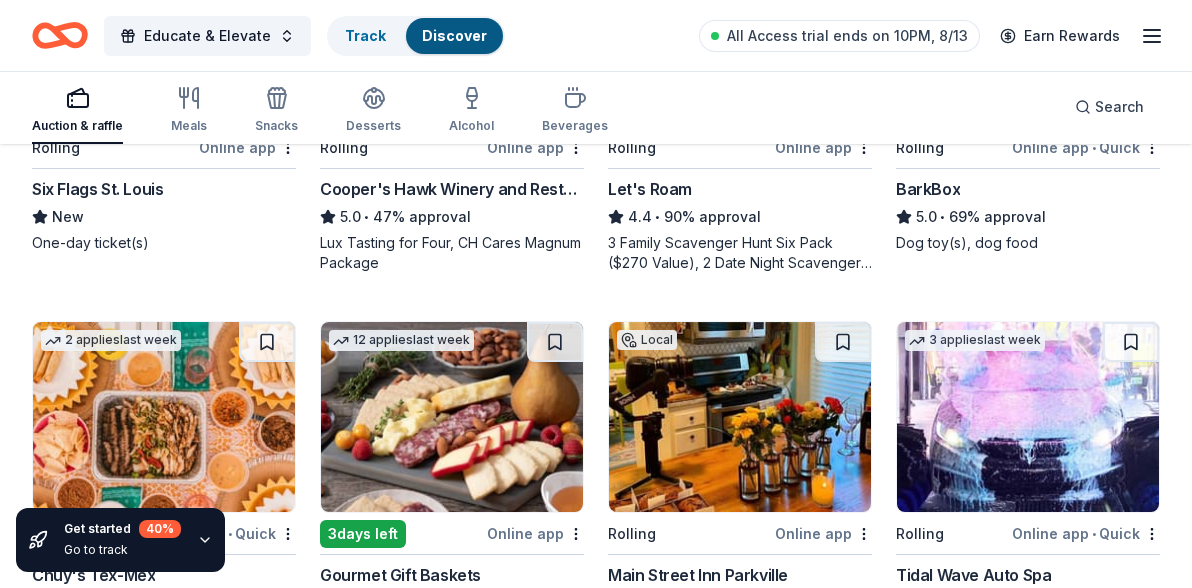 scroll, scrollTop: 300, scrollLeft: 0, axis: vertical 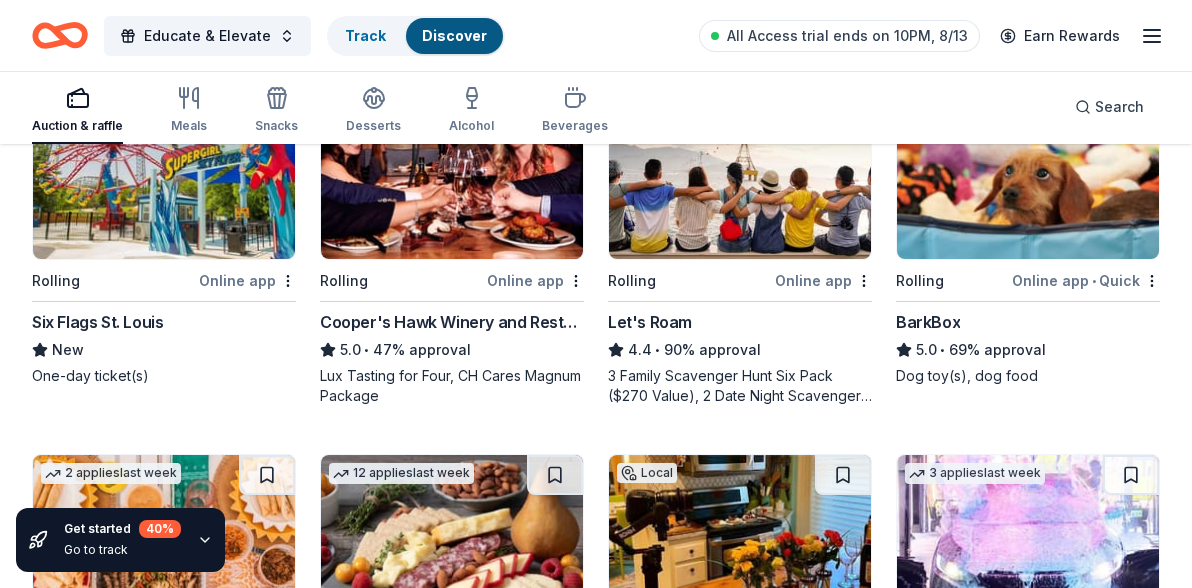 click on "Six Flags St. Louis" at bounding box center [97, 322] 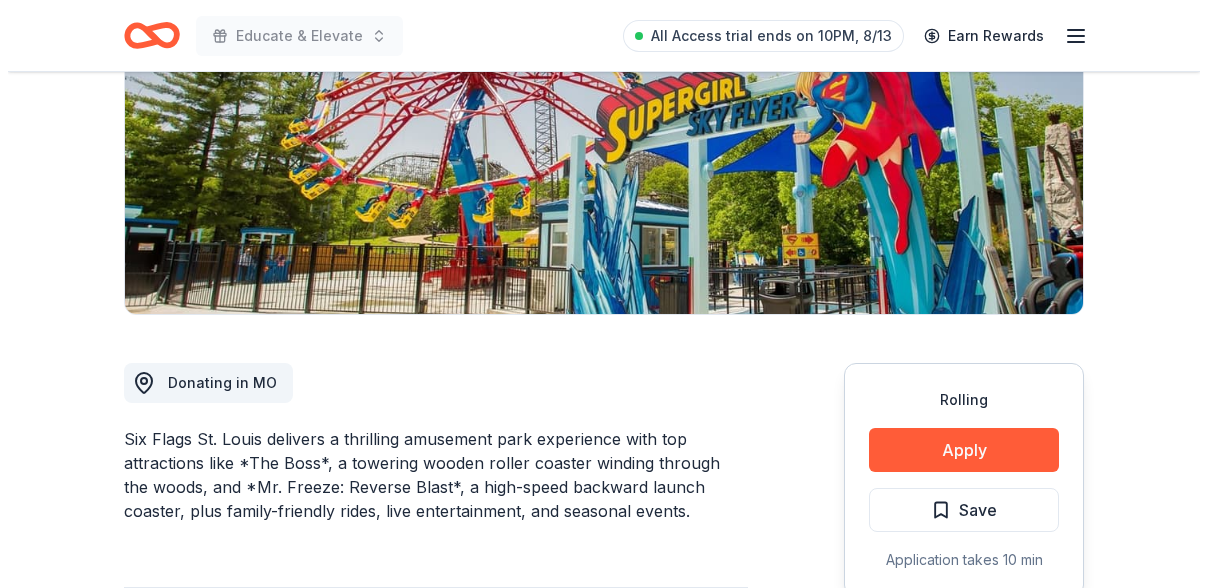 scroll, scrollTop: 300, scrollLeft: 0, axis: vertical 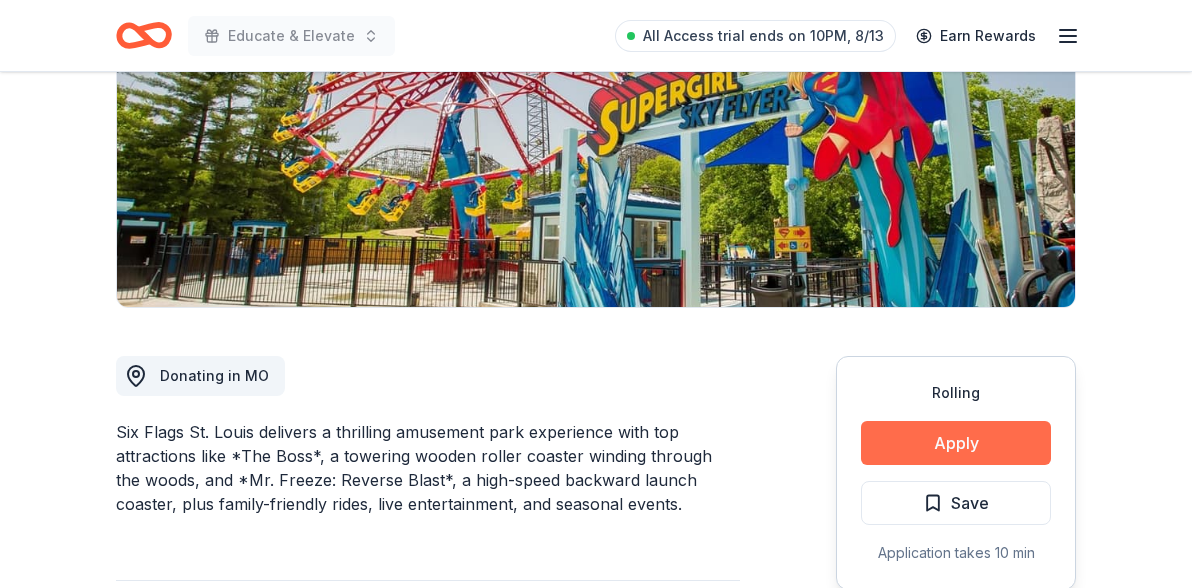 click on "Apply" at bounding box center (956, 443) 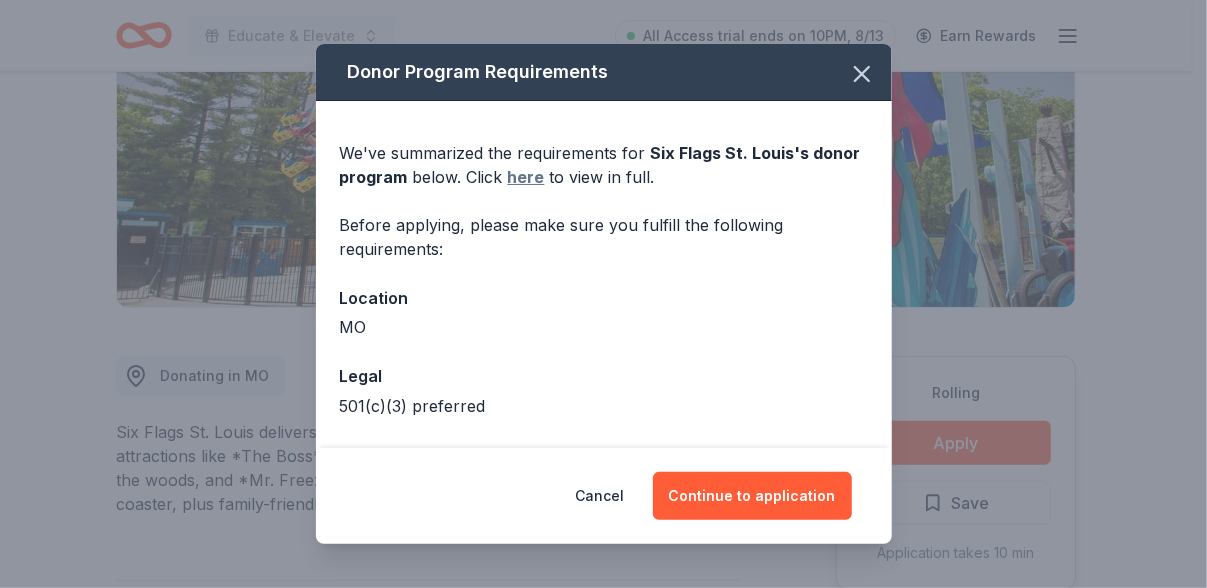 click on "here" at bounding box center [526, 177] 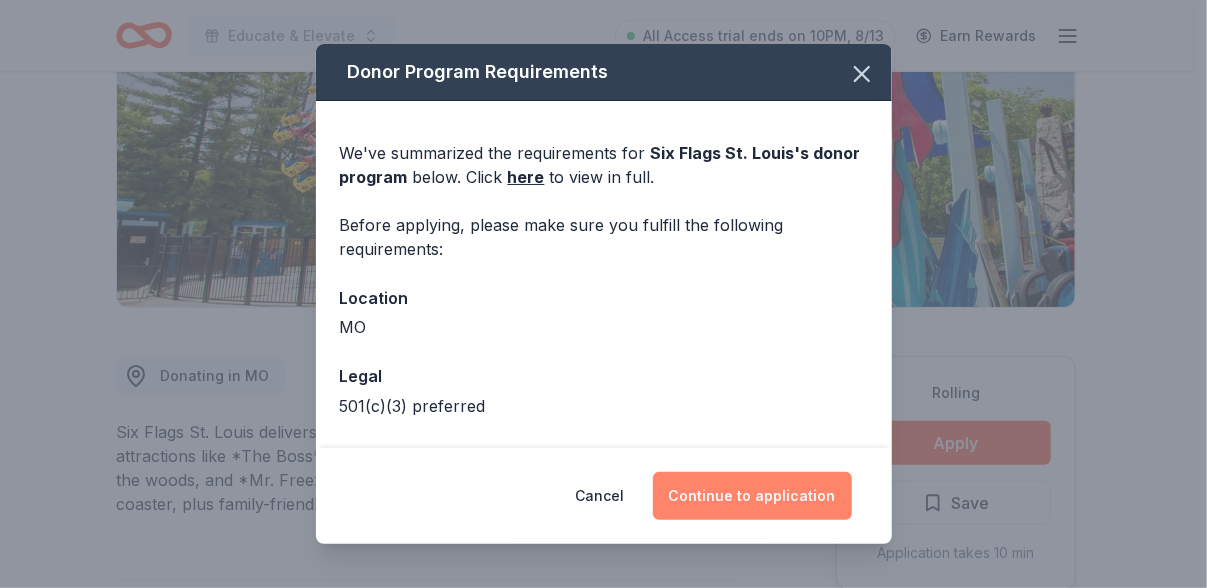 click on "Continue to application" at bounding box center (752, 496) 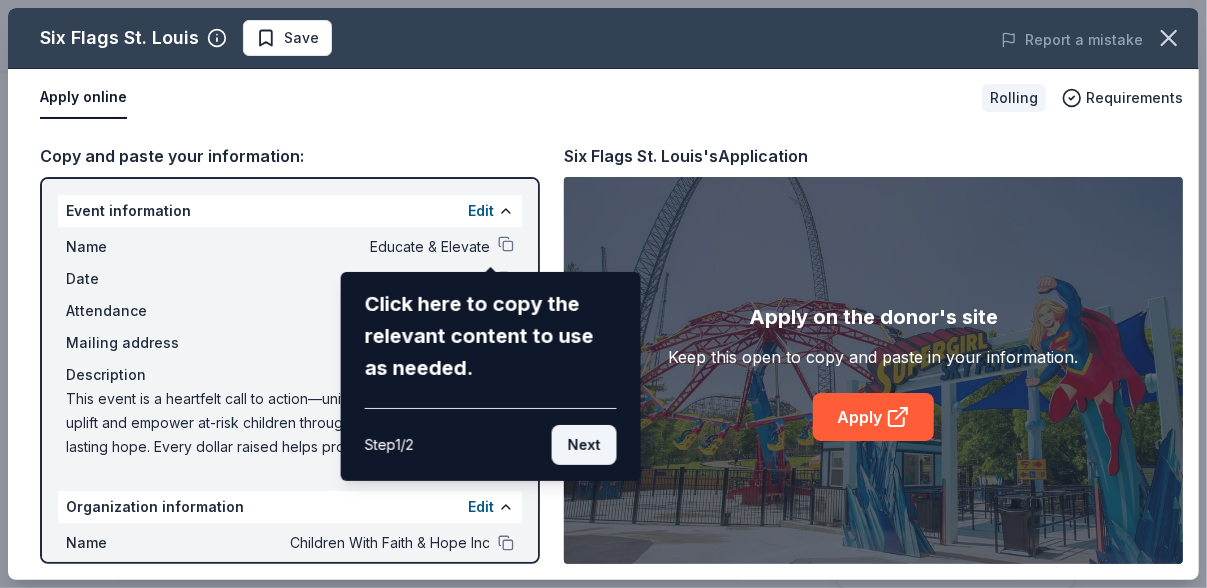 click on "Next" at bounding box center [584, 445] 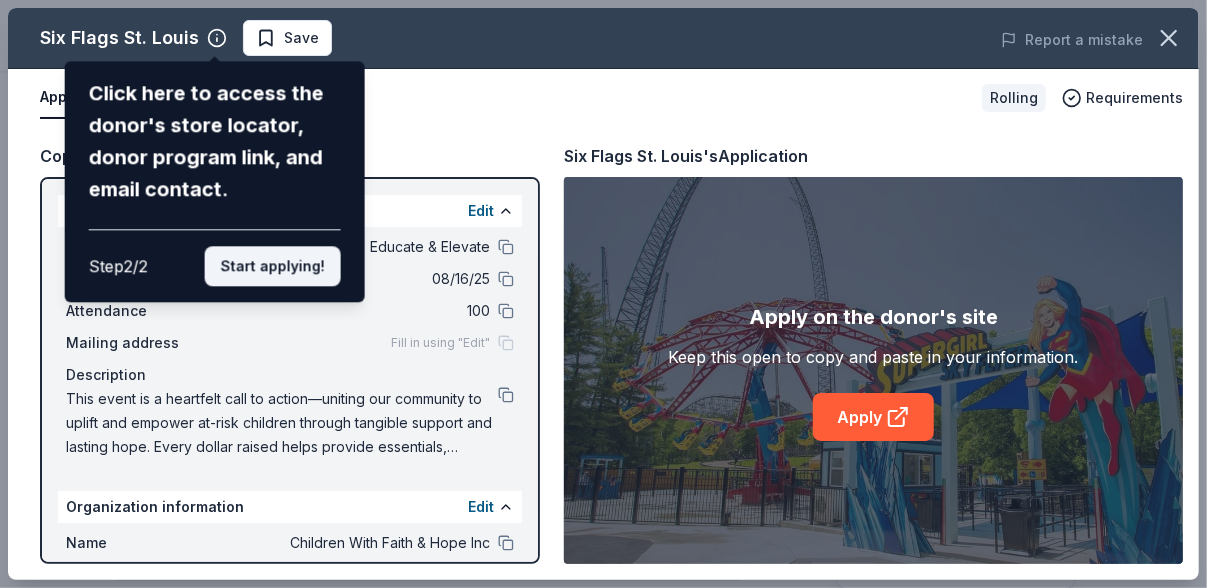 click on "Start applying!" at bounding box center [273, 266] 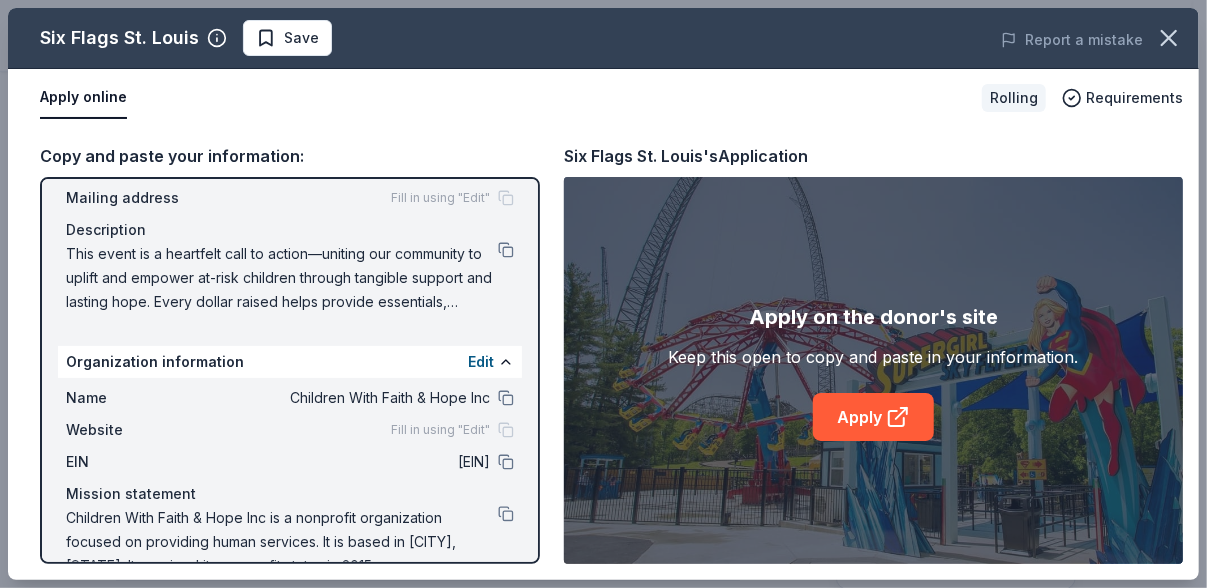 scroll, scrollTop: 185, scrollLeft: 0, axis: vertical 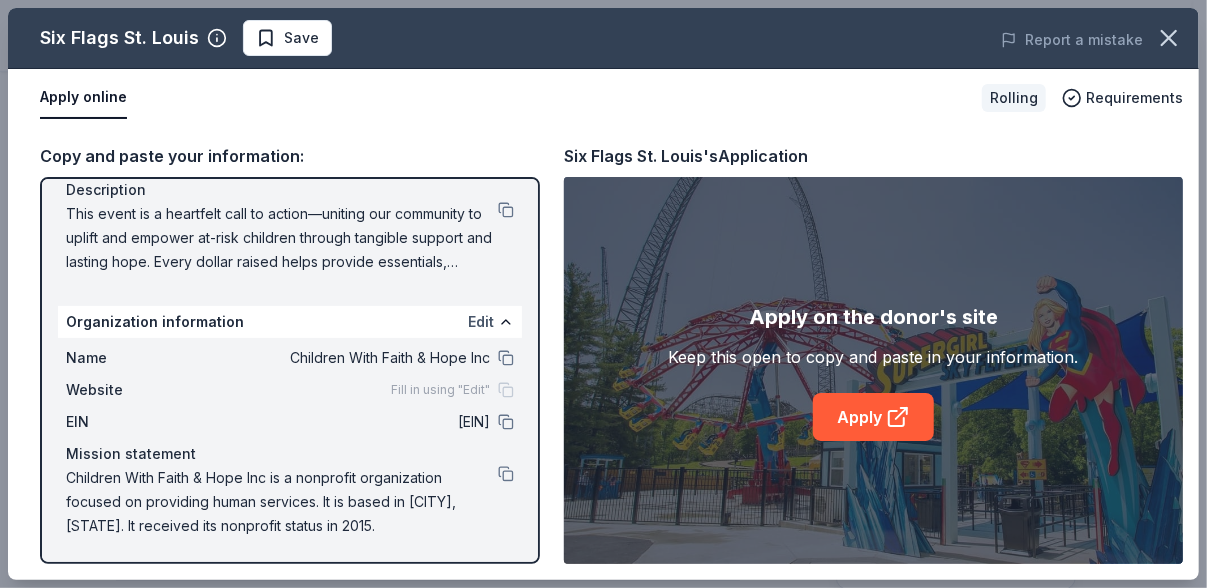 click on "Edit" at bounding box center (481, 322) 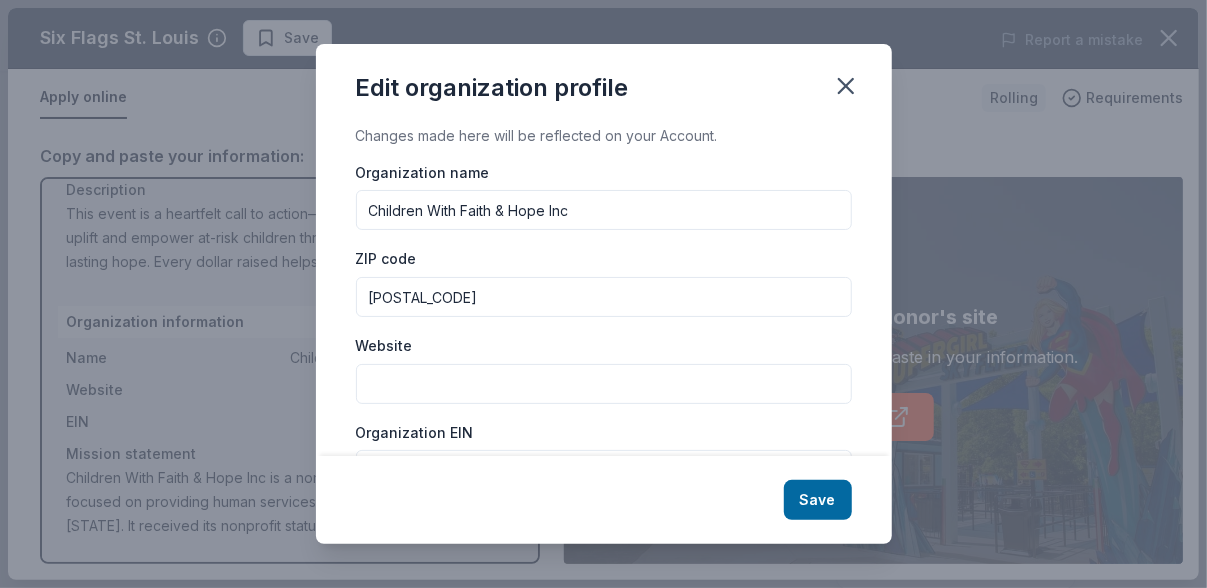 click on "Website" at bounding box center [604, 384] 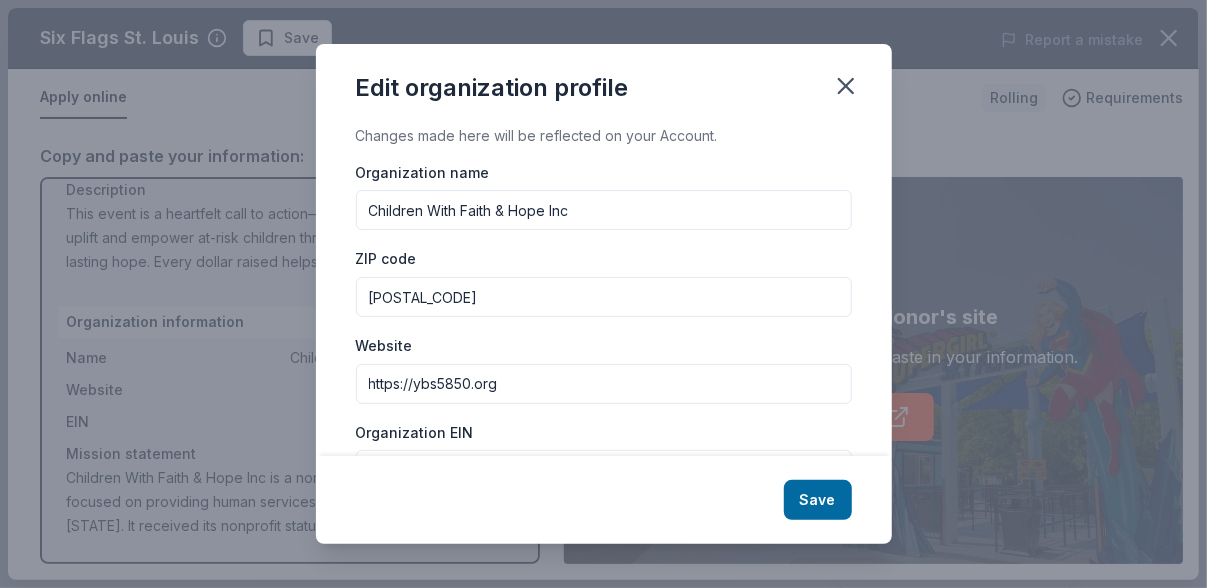 type on "https://ybs5850.org" 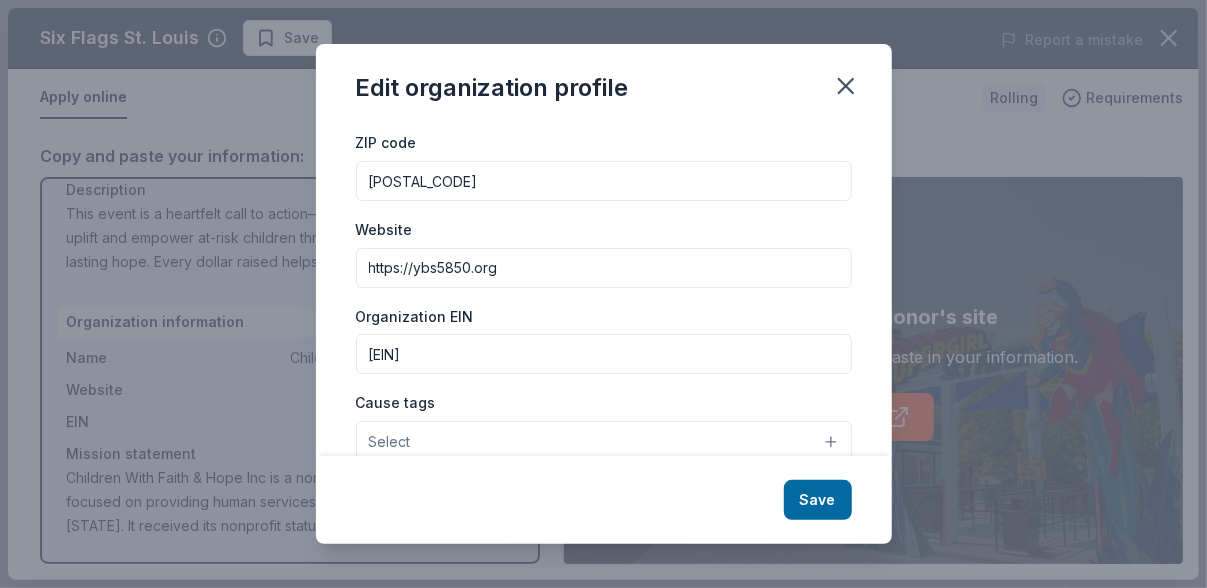 scroll, scrollTop: 232, scrollLeft: 0, axis: vertical 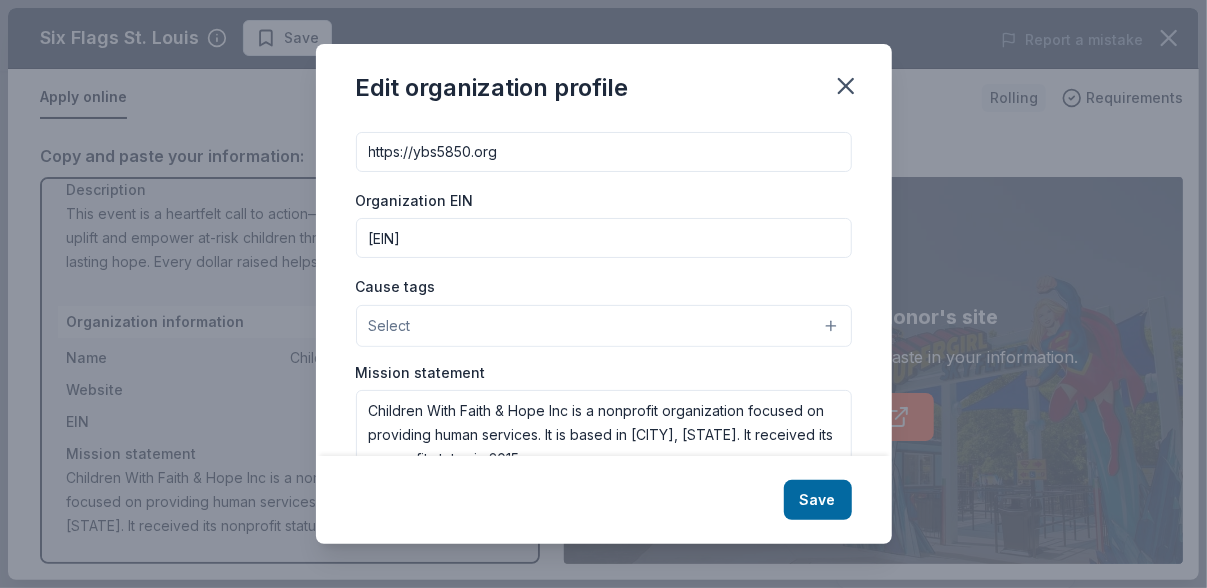 click on "Select" at bounding box center [604, 326] 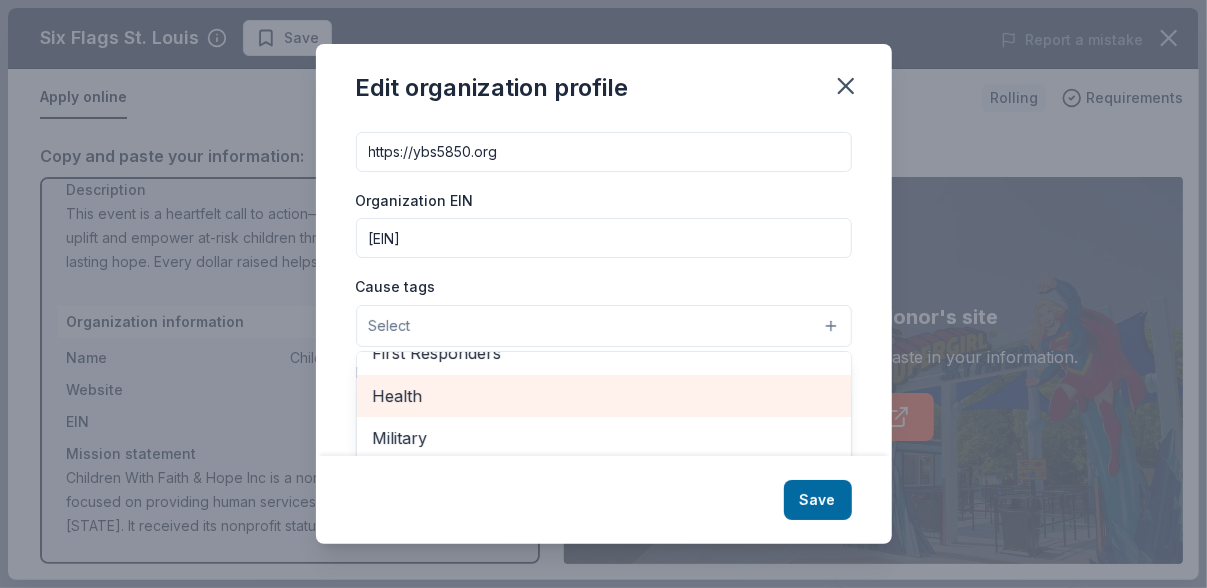 scroll, scrollTop: 178, scrollLeft: 0, axis: vertical 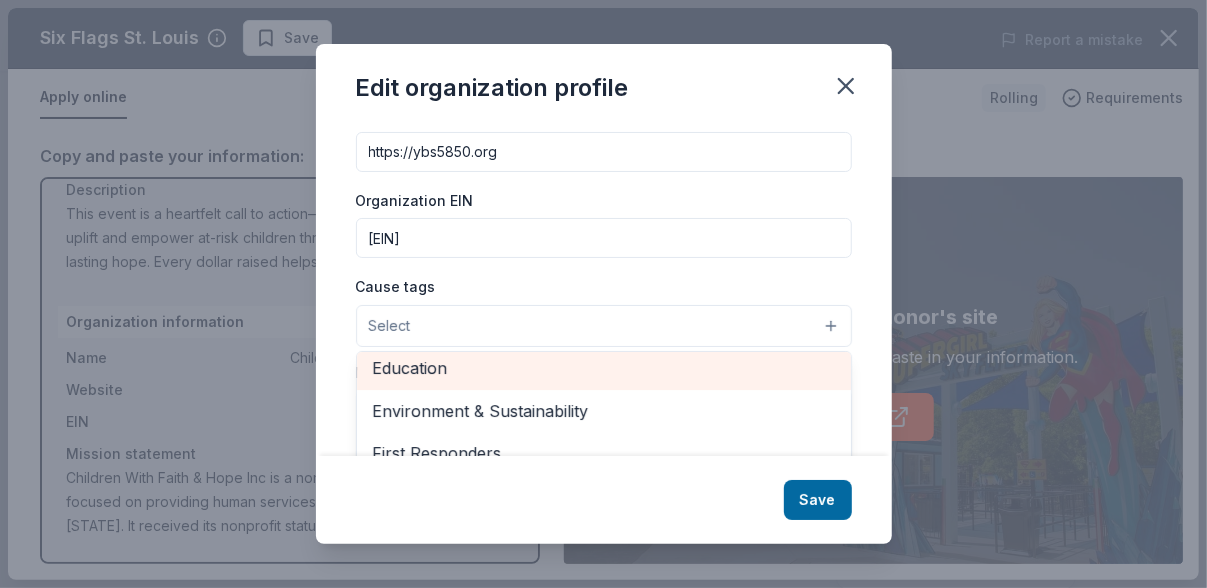 click on "Education" at bounding box center [604, 368] 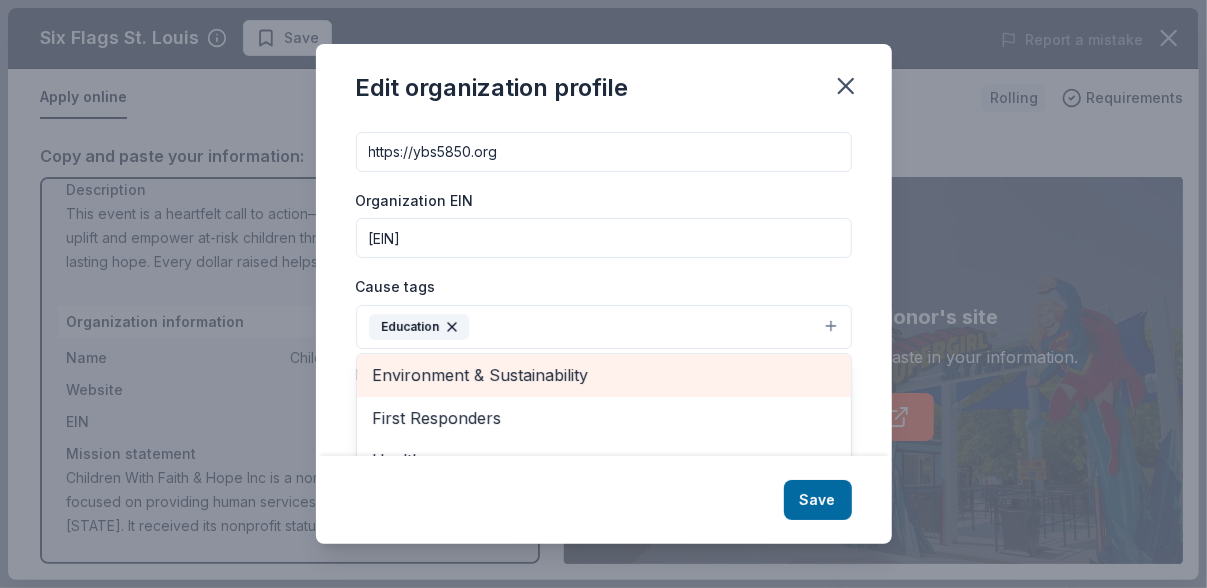 scroll, scrollTop: 235, scrollLeft: 0, axis: vertical 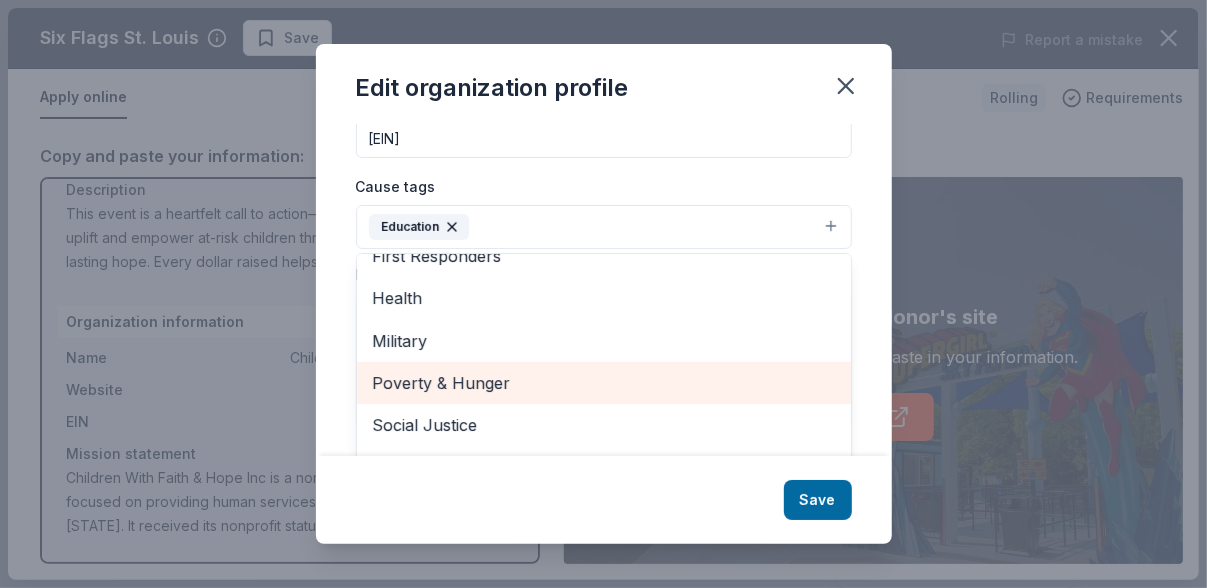 click on "Poverty & Hunger" at bounding box center [604, 383] 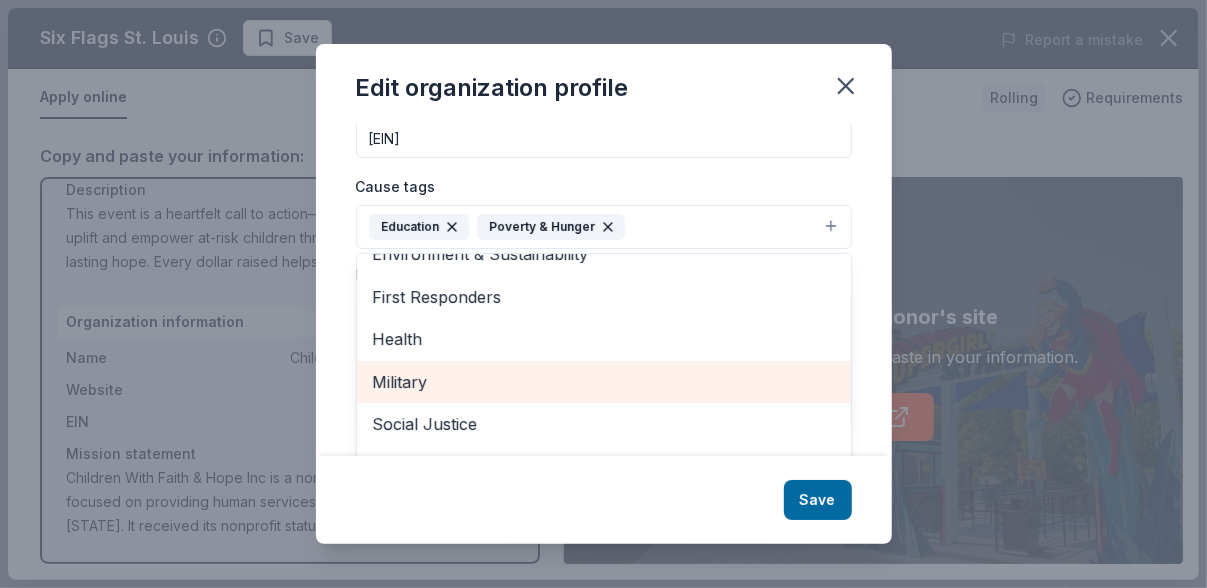 scroll, scrollTop: 193, scrollLeft: 0, axis: vertical 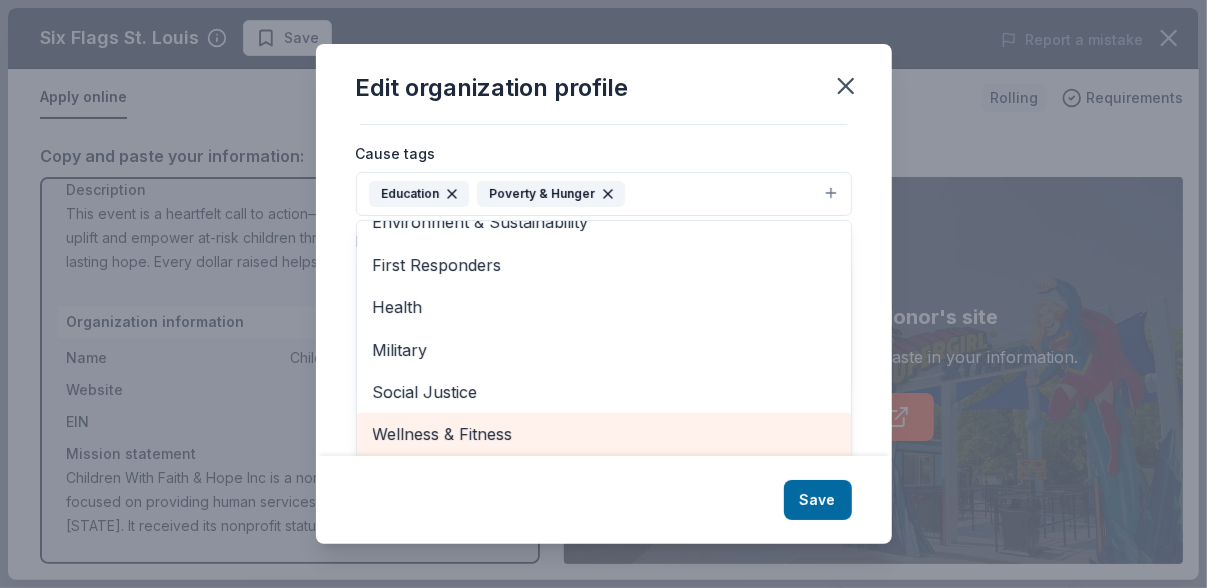 click on "Wellness & Fitness" at bounding box center [604, 434] 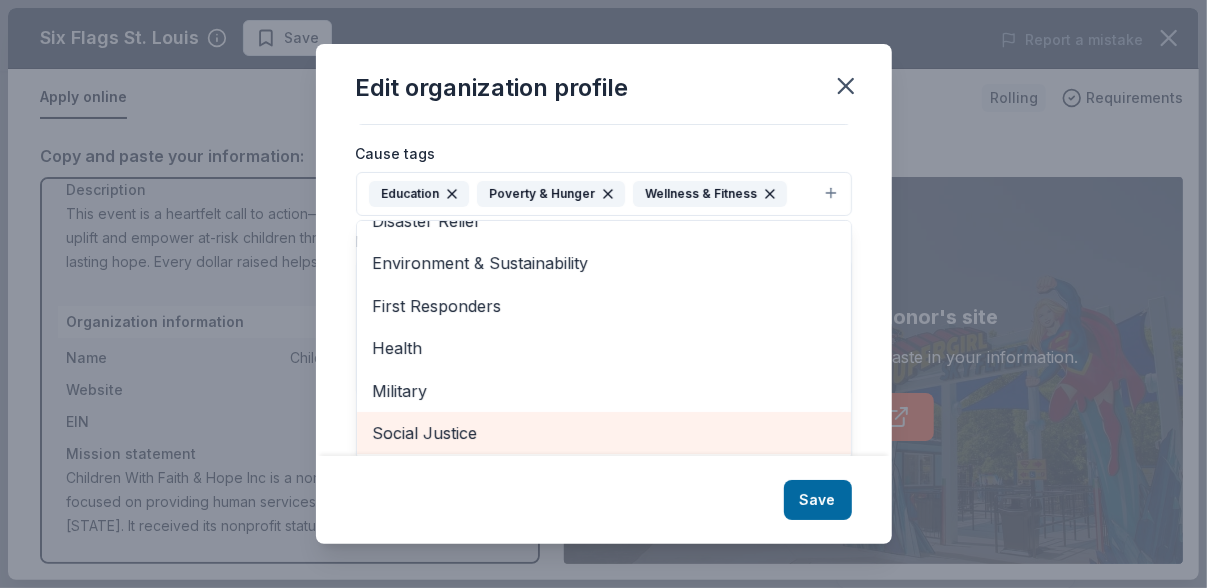 scroll, scrollTop: 150, scrollLeft: 0, axis: vertical 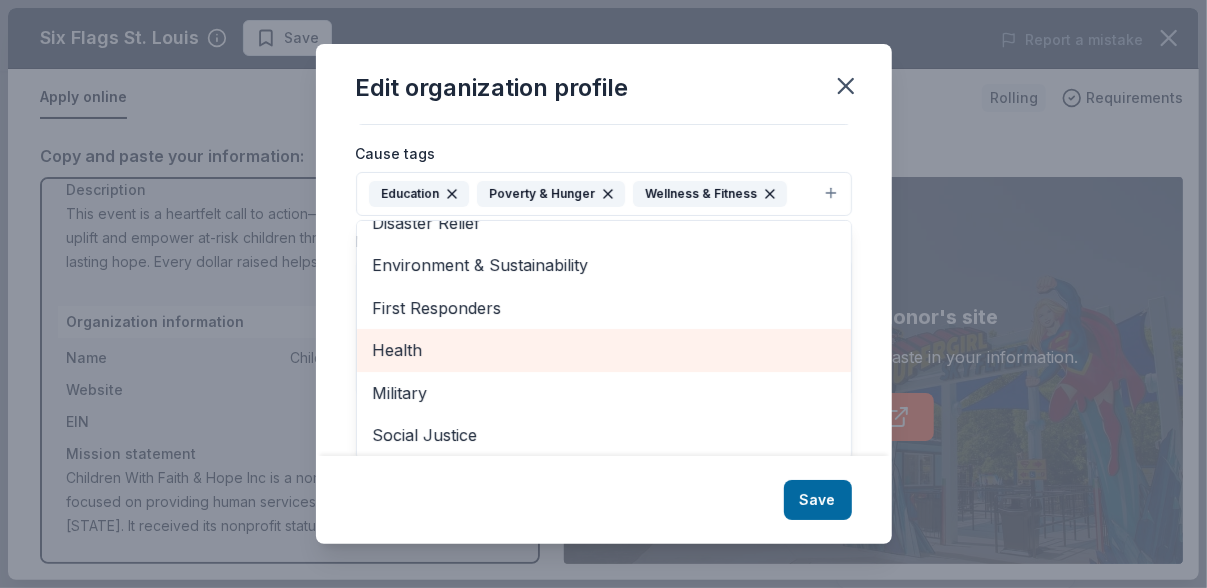 click on "Health" at bounding box center [604, 350] 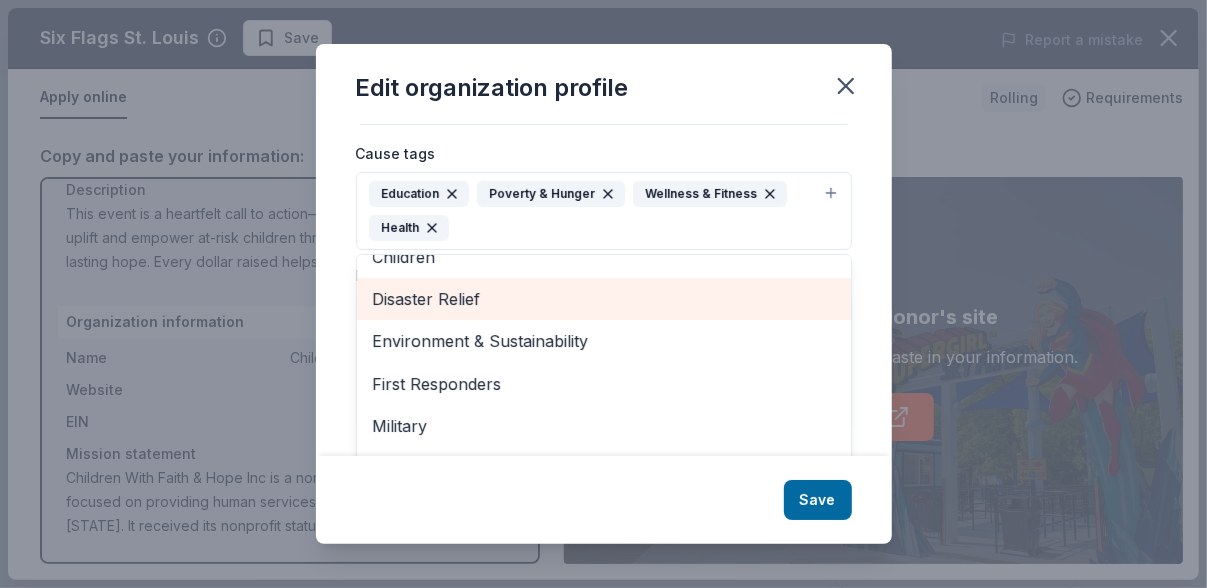 click on "Disaster Relief" at bounding box center [604, 299] 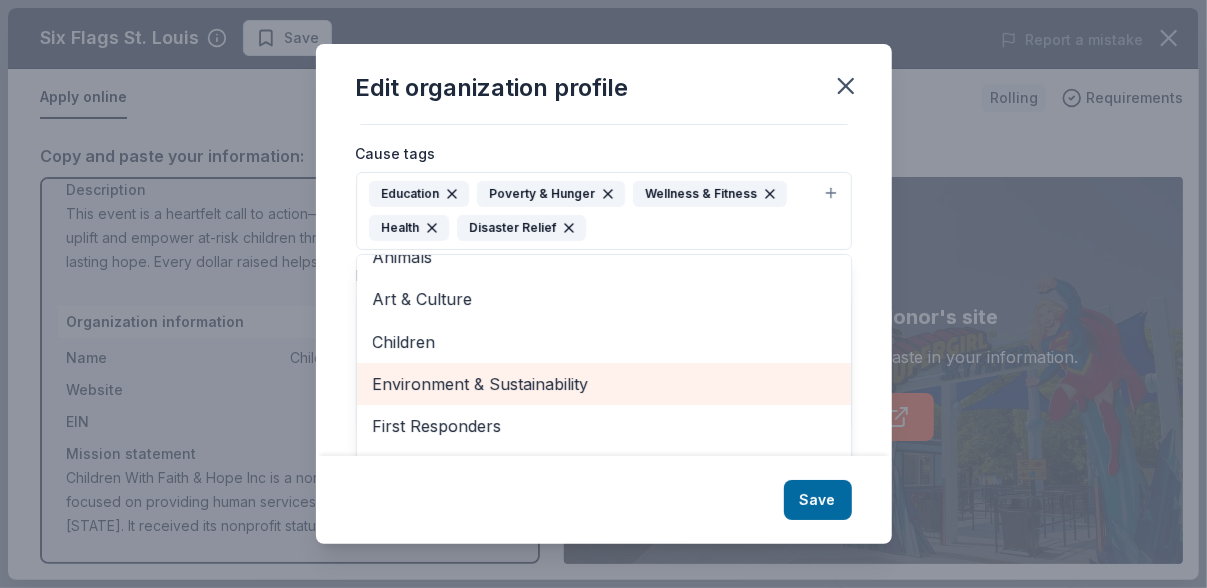 scroll, scrollTop: 0, scrollLeft: 0, axis: both 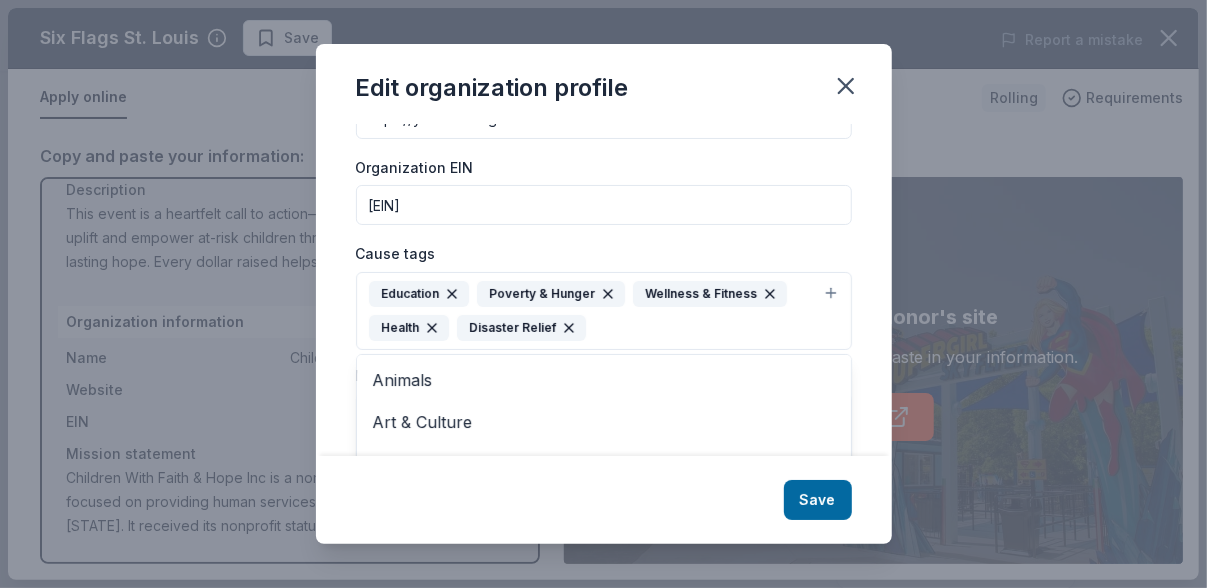 click on "Edit organization profile Changes made here will be reflected on your Account. Organization name Children With Faith & Hope Inc ZIP code 63102 Website https://ybs5850.org Organization EIN 47-3840540 Cause tags Education Poverty & Hunger Wellness & Fitness Health Disaster Relief Animals Art & Culture Children Environment & Sustainability First Responders Military Social Justice Mission statement Children With Faith & Hope Inc is a nonprofit organization focused on providing human services. It is based in Fenton, MO. It received its nonprofit status in 2015. Save" at bounding box center (604, 294) 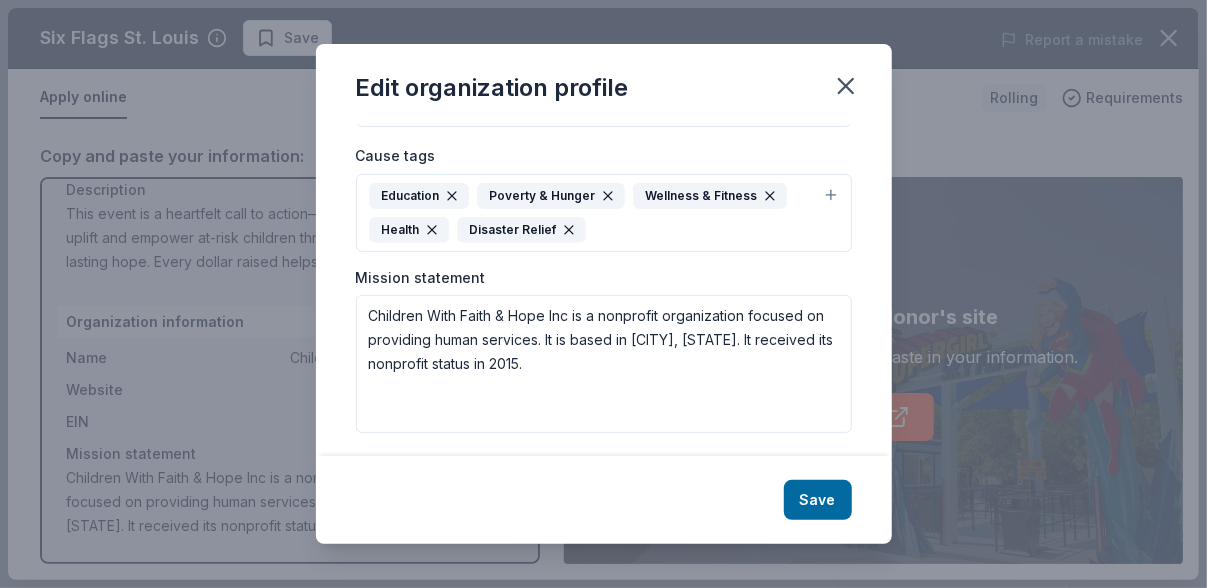 scroll, scrollTop: 367, scrollLeft: 0, axis: vertical 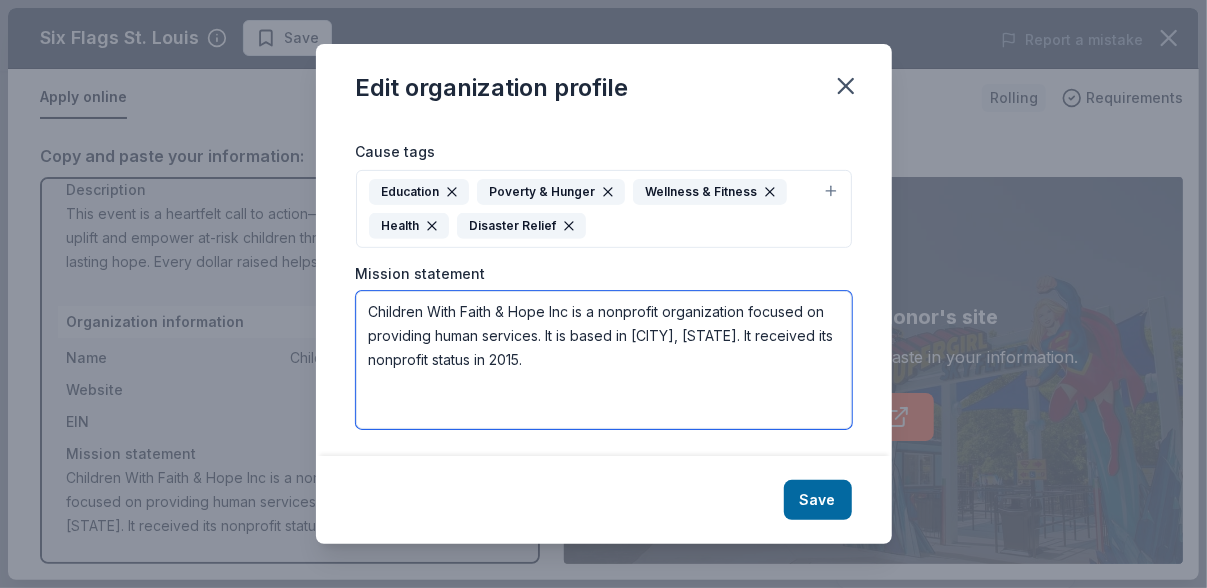 drag, startPoint x: 567, startPoint y: 351, endPoint x: 361, endPoint y: 315, distance: 209.12198 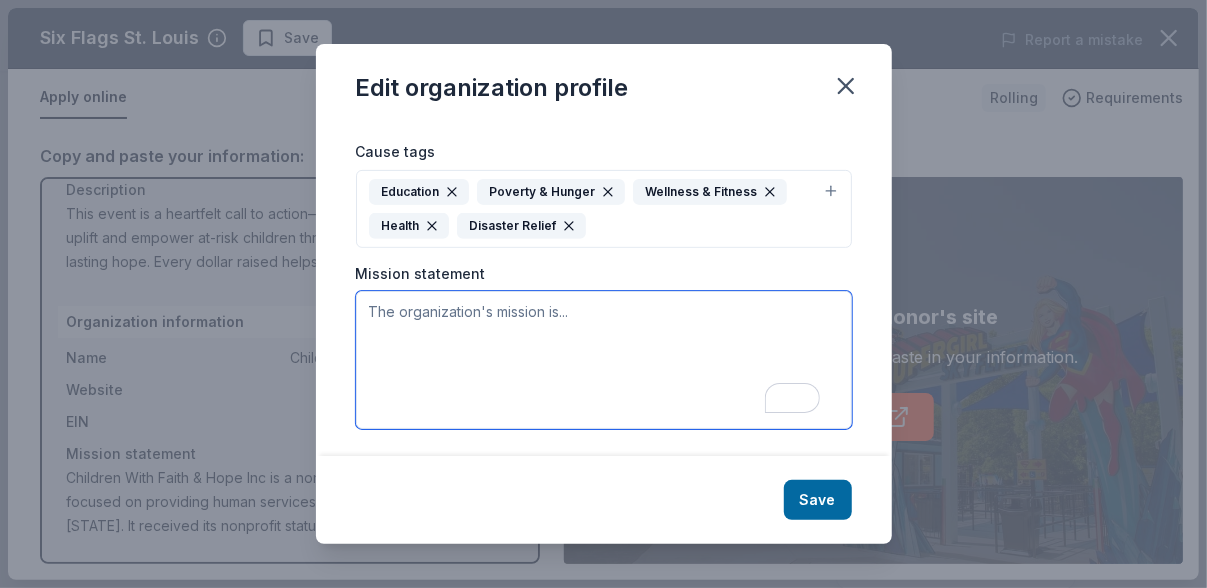 paste on "At Children With Faith And Hope Inc., we are committed to empowering and supporting the youth through various initiatives that cater to their unique needs. Our programs are designed to foster growth, development, and opportunities for young individuals in our community. Adolescent Coping with Depression (CWD-A): This is a therapeutic group intervention based on cognitive-behavioral therapy. Outpatient Programs for Teens: These programs vary in intensity based on the severity of depression. Options include traditional outpatient therapy, intensive outpatient treatment (IOP), and partial hospitalization treatment (PHP). Each level provides tailored support to help teens manage their symptoms. Resources for Youth by AACAP: The American Academy of Child and Adolescent Psychiatry offers resources like workbooks, videos, and apps designed to help teens understand and manage depression." 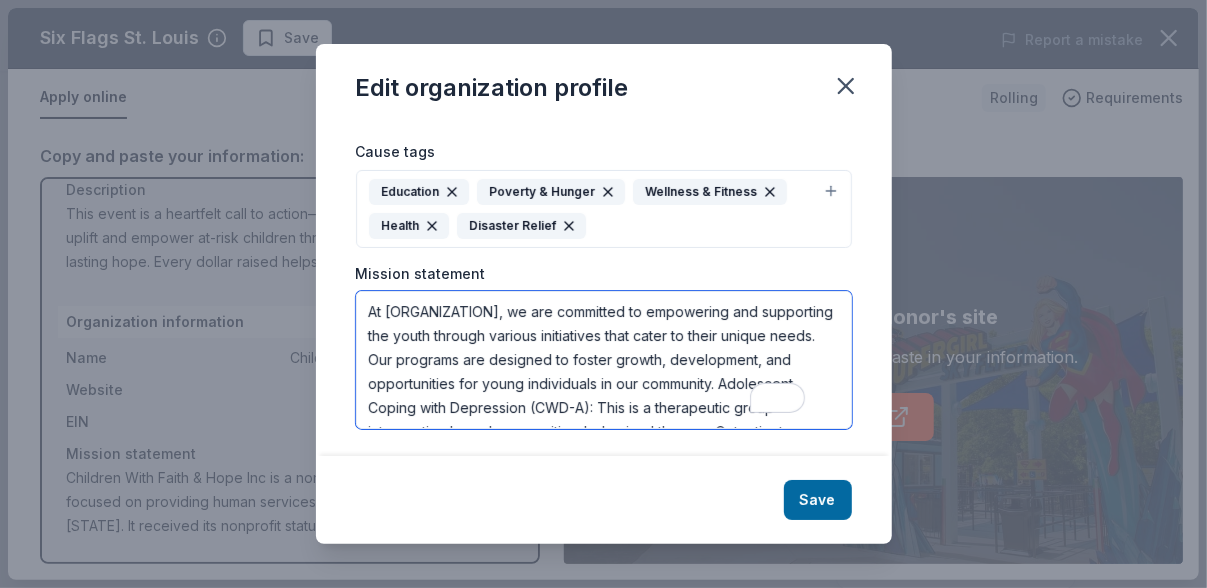 scroll, scrollTop: 228, scrollLeft: 0, axis: vertical 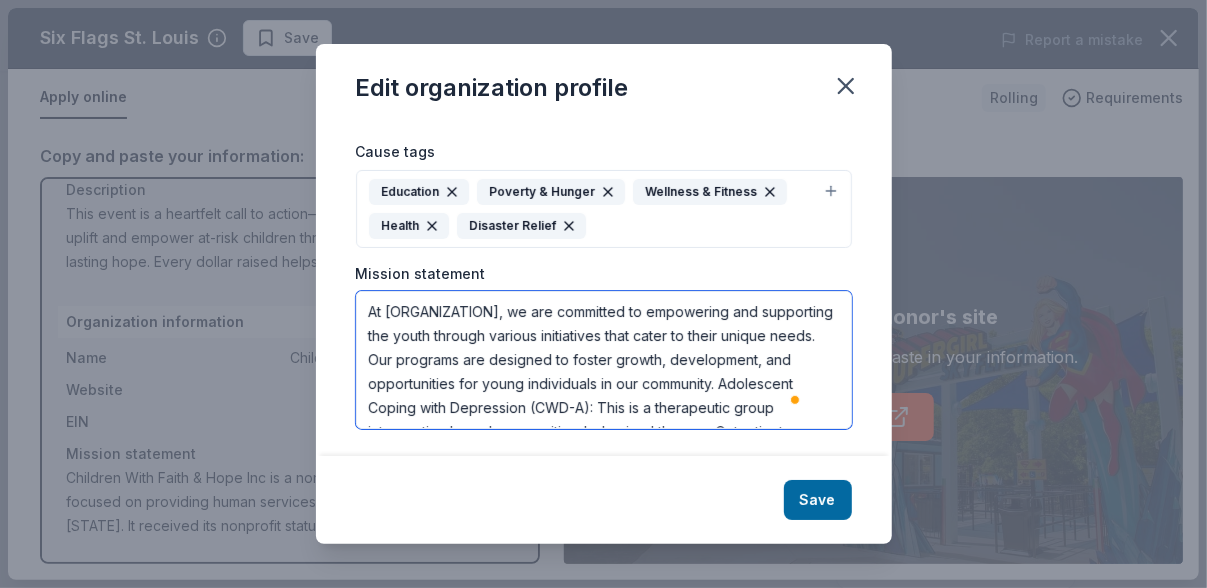 click on "At Children With Faith And Hope Inc., we are committed to empowering and supporting the youth through various initiatives that cater to their unique needs. Our programs are designed to foster growth, development, and opportunities for young individuals in our community. Adolescent Coping with Depression (CWD-A): This is a therapeutic group intervention based on cognitive-behavioral therapy. Outpatient Programs for Teens: These programs vary in intensity based on the severity of depression. Options include traditional outpatient therapy, intensive outpatient treatment (IOP), and partial hospitalization treatment (PHP). Each level provides tailored support to help teens manage their symptoms. Resources for Youth by AACAP: The American Academy of Child and Adolescent Psychiatry offers resources like workbooks, videos, and apps designed to help teens understand and manage depression." at bounding box center (604, 360) 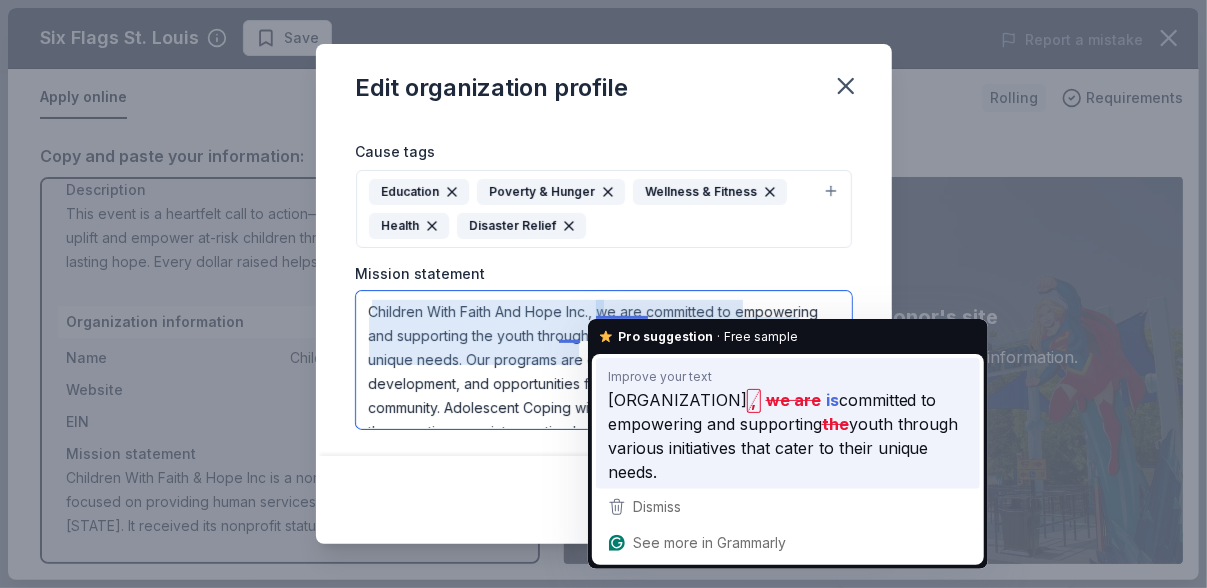 type on "Children With Faith And Hope Inc., we are committed to empowering and supporting the youth through various initiatives that cater to their unique needs. Our programs are designed to foster growth, development, and opportunities for young individuals in our community. Adolescent Coping with Depression (CWD-A): This is a therapeutic group intervention based on cognitive-behavioral therapy. Outpatient Programs for Teens: These programs vary in intensity based on the severity of depression. Options include traditional outpatient therapy, intensive outpatient treatment (IOP), and partial hospitalization treatment (PHP). Each level provides tailored support to help teens manage their symptoms. Resources for Youth by AACAP: The American Academy of Child and Adolescent Psychiatry offers resources like workbooks, videos, and apps designed to help teens understand and manage depression." 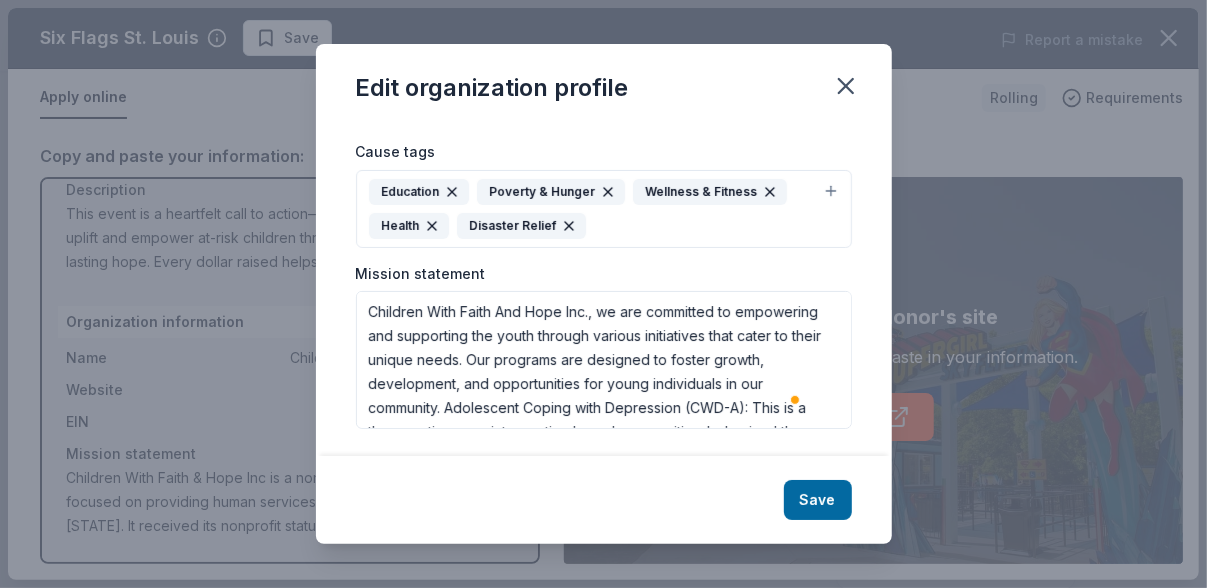 scroll, scrollTop: 104, scrollLeft: 0, axis: vertical 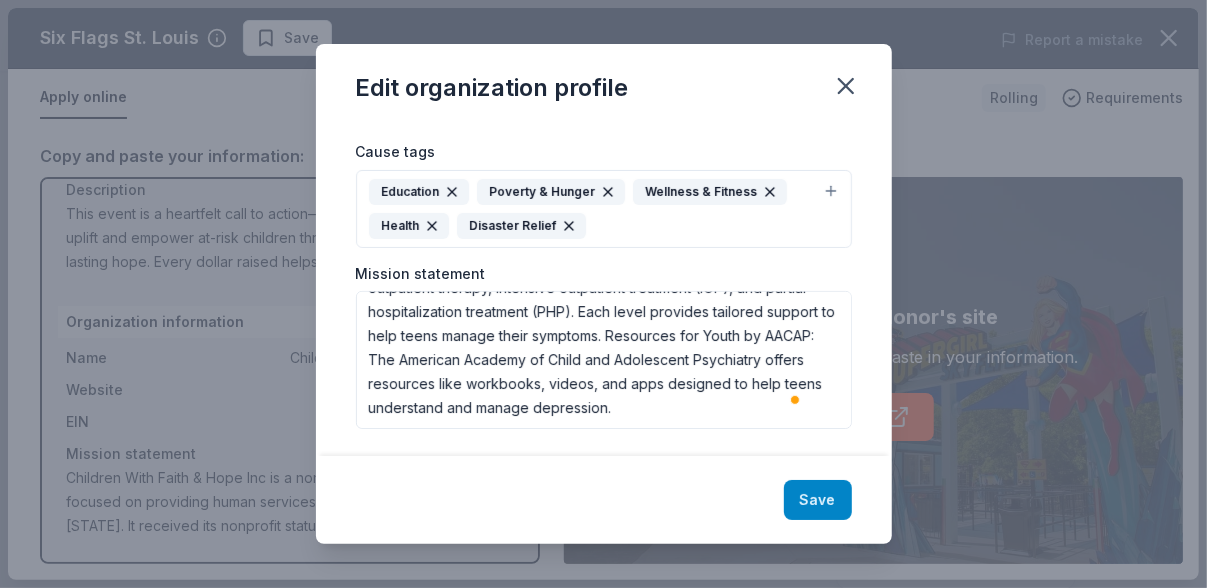 click on "Save" at bounding box center (818, 500) 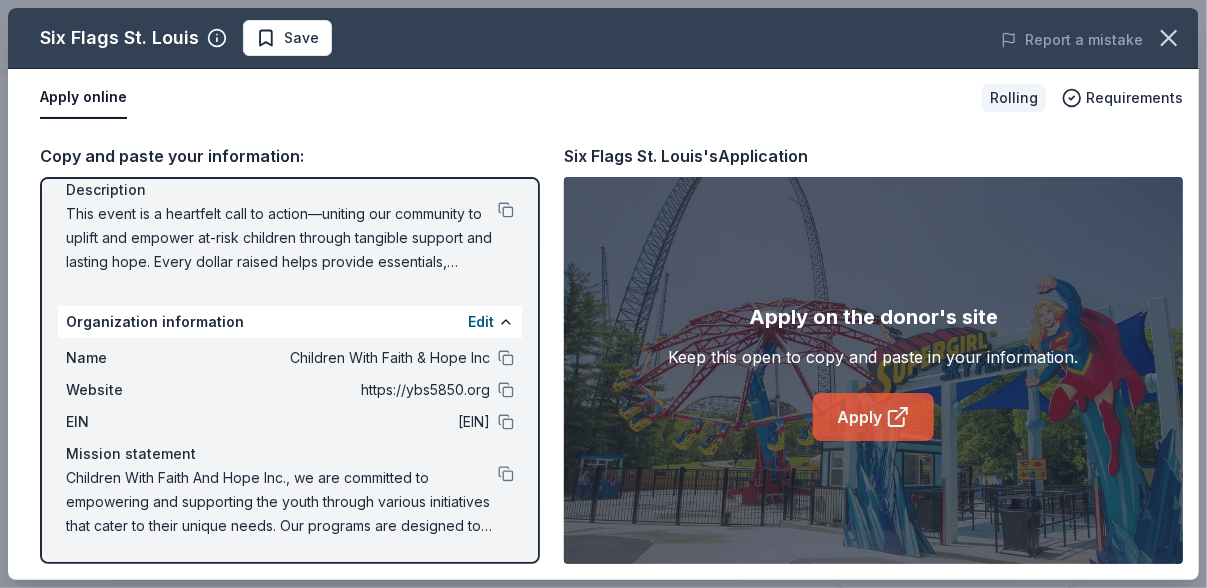 click on "Apply" at bounding box center [873, 417] 